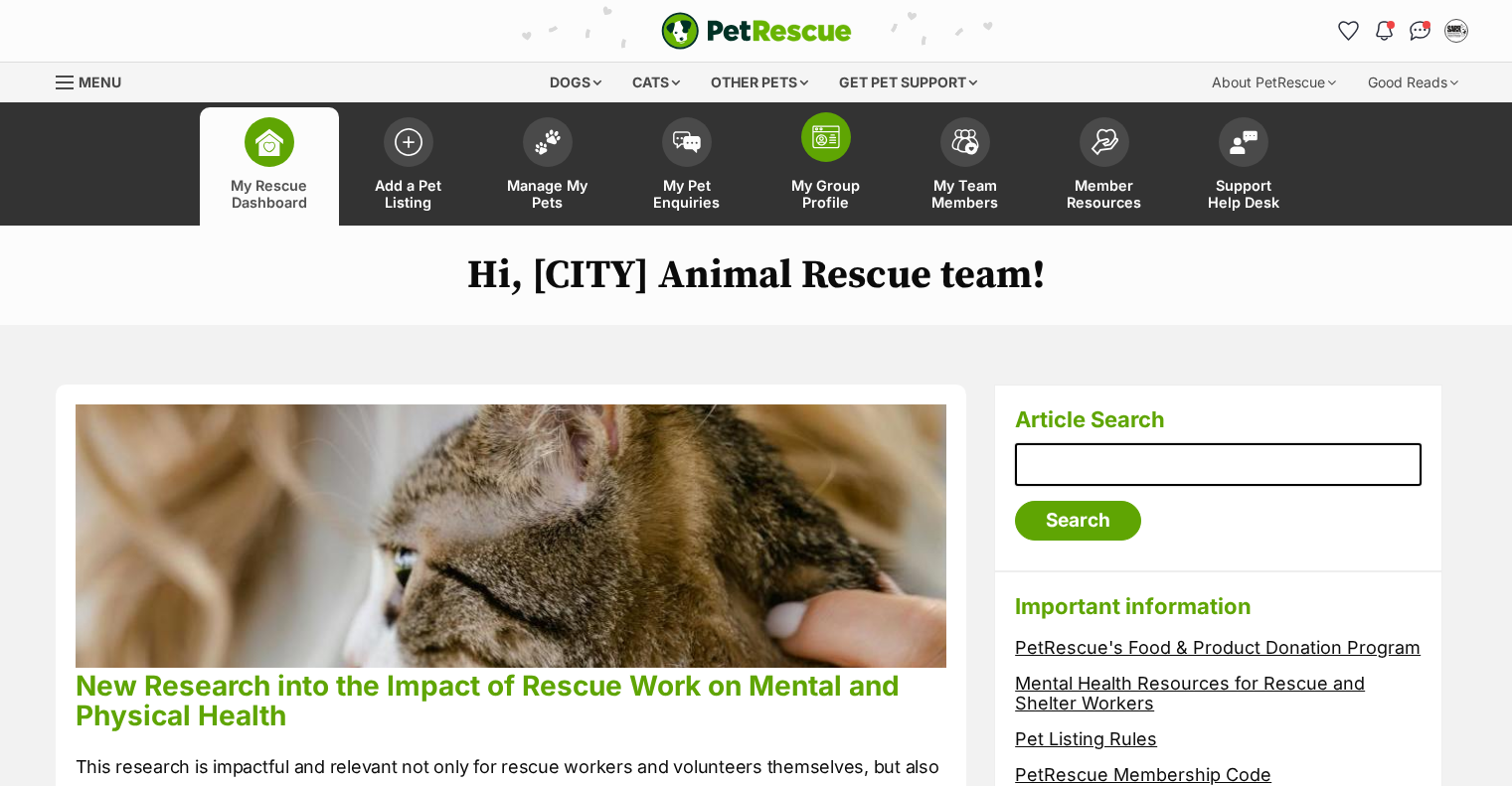 scroll, scrollTop: 0, scrollLeft: 0, axis: both 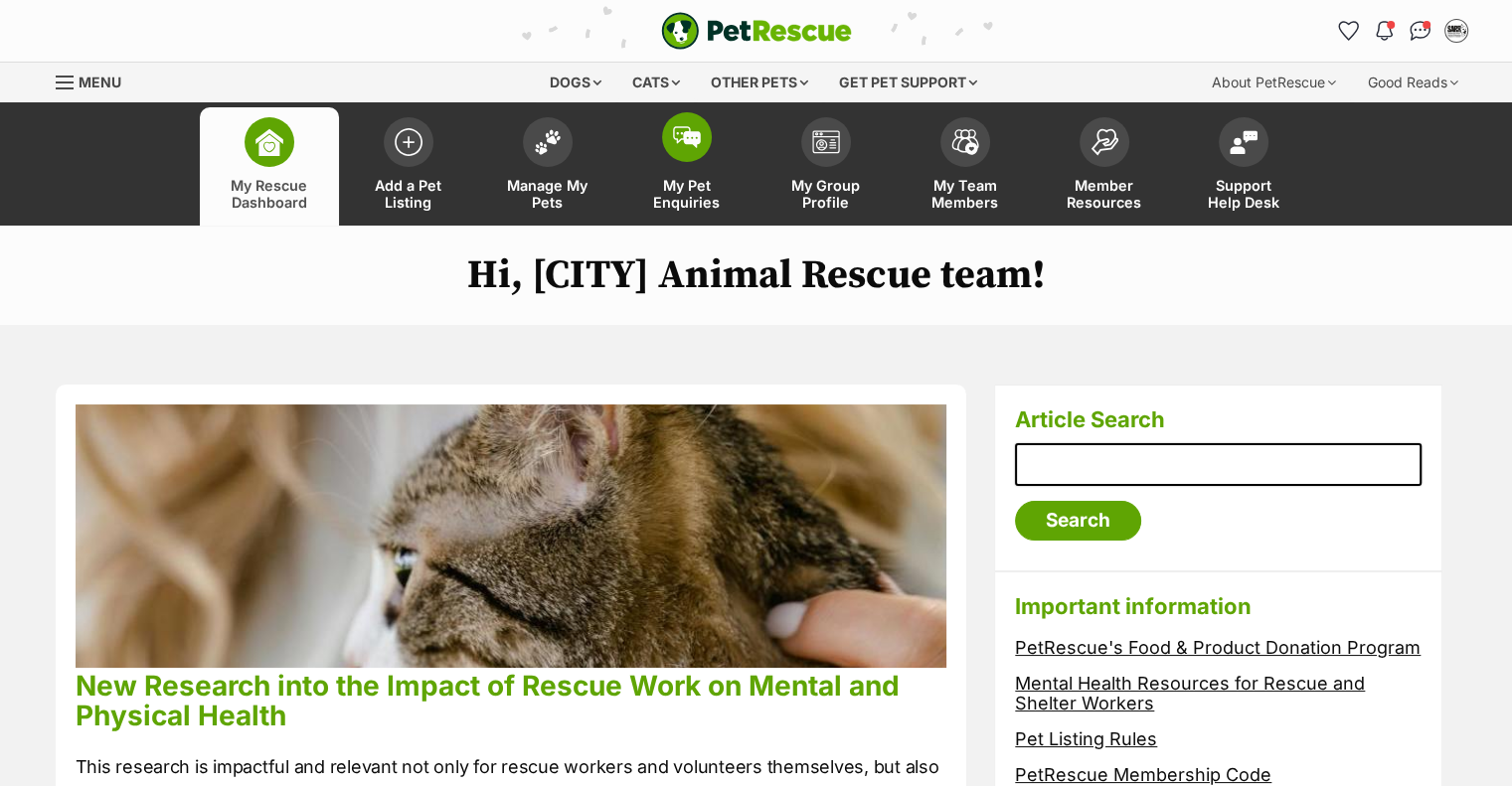 click on "My Pet Enquiries" at bounding box center (687, 194) 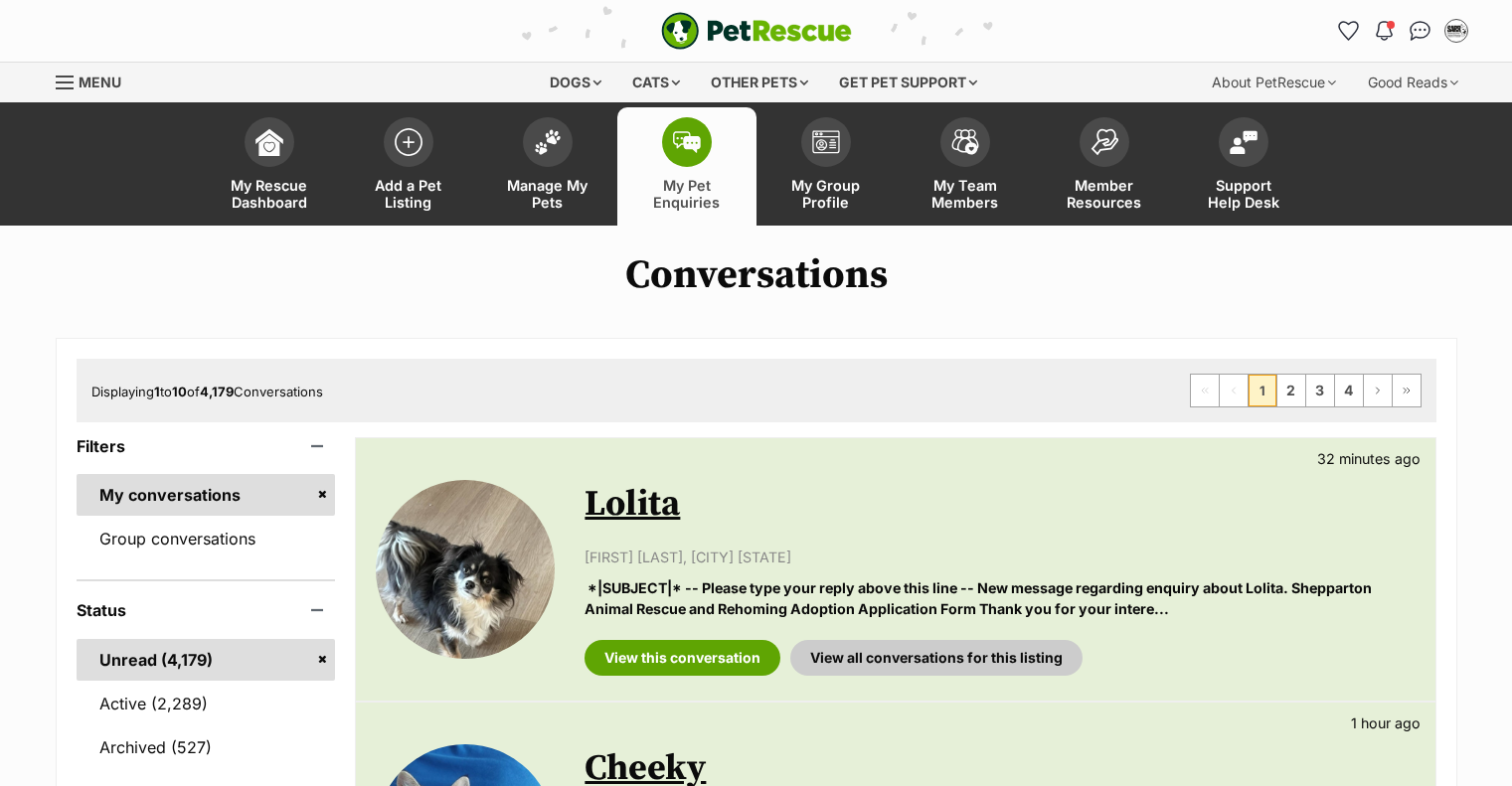 scroll, scrollTop: 0, scrollLeft: 0, axis: both 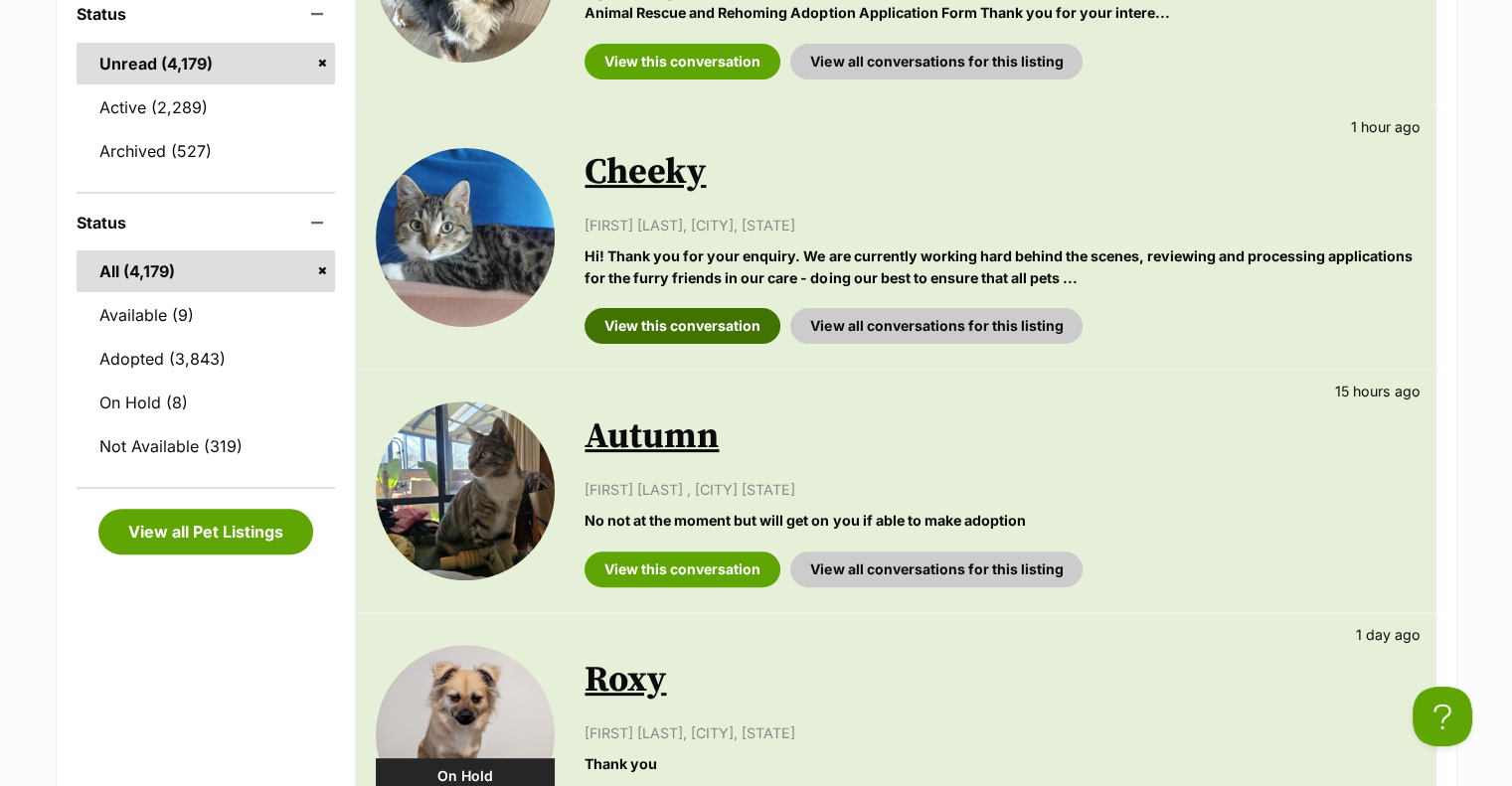 click on "View this conversation" at bounding box center [682, 326] 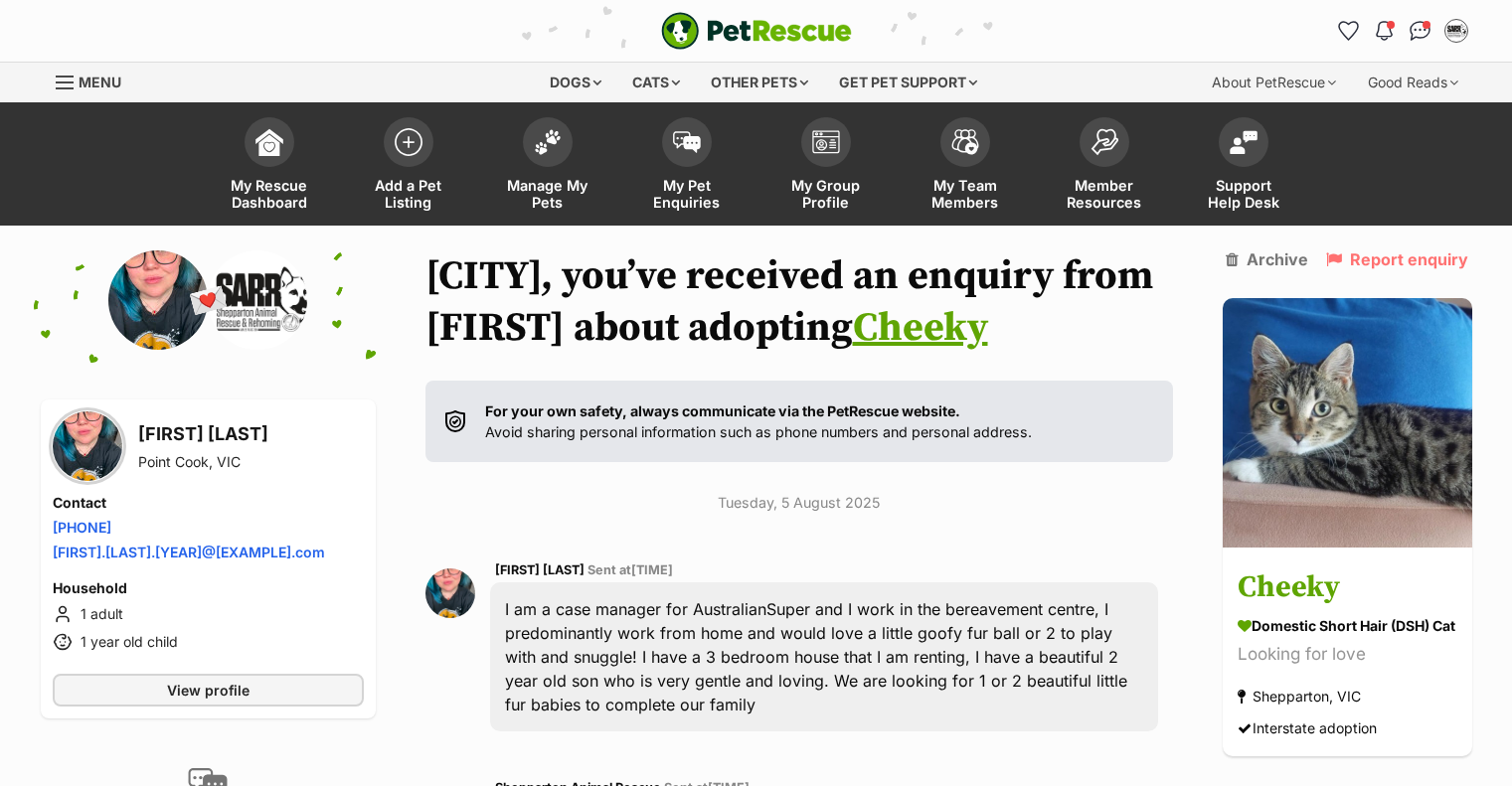 scroll, scrollTop: 207, scrollLeft: 0, axis: vertical 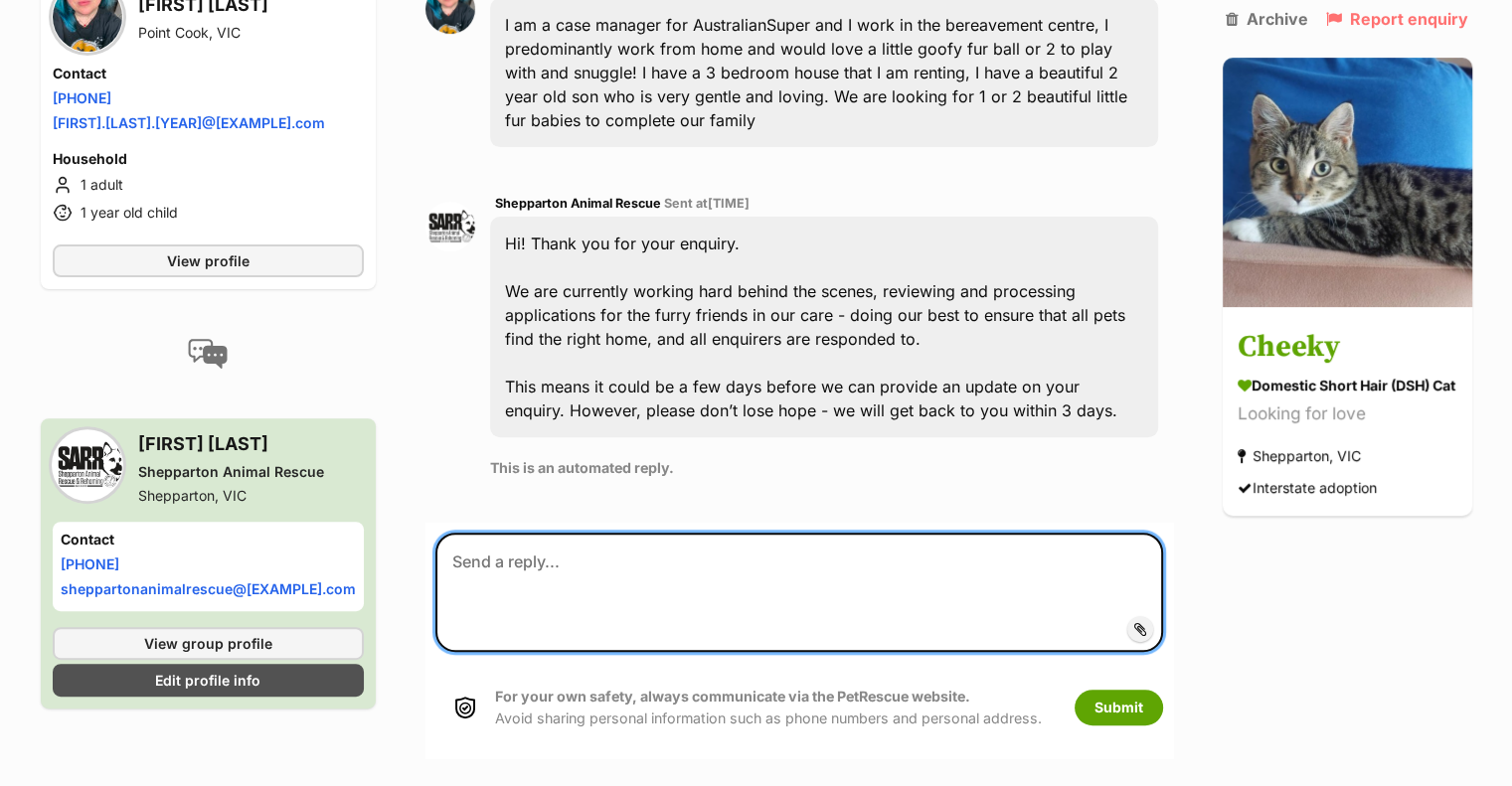 click at bounding box center (799, 592) 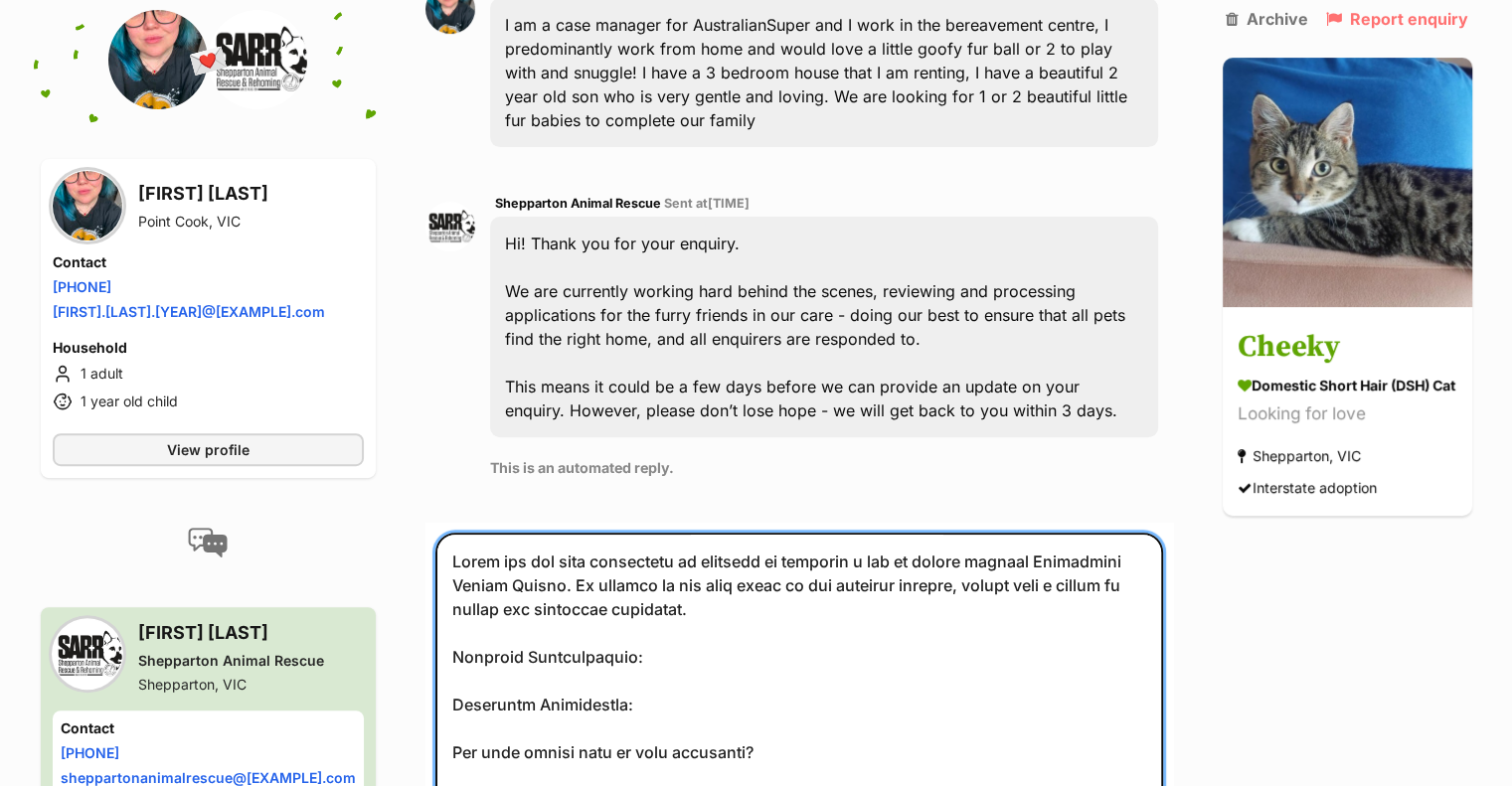 scroll, scrollTop: 588, scrollLeft: 0, axis: vertical 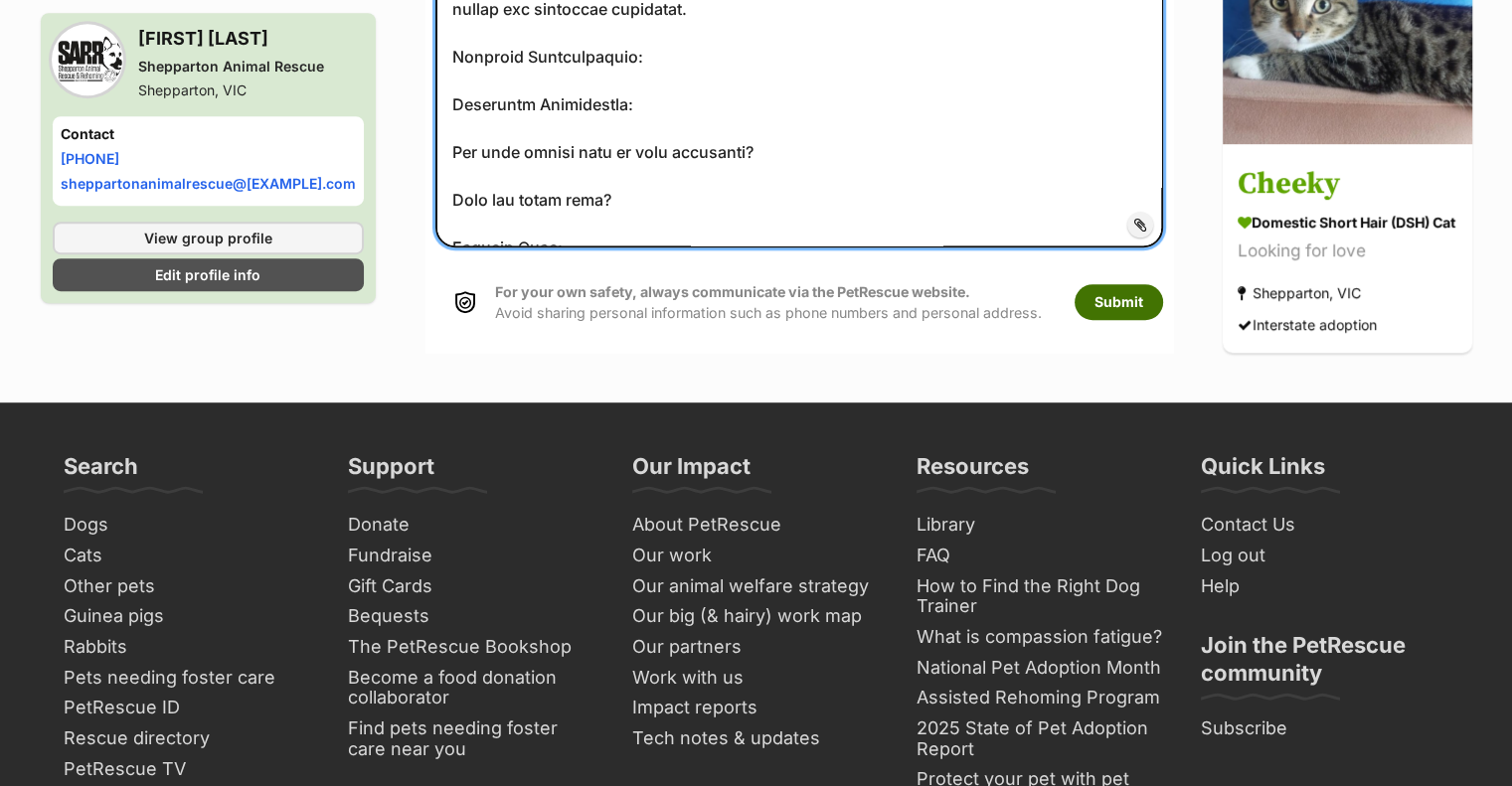 type on "Thank you for your expression of interest in adopting a cat or kitten through Shepparton Animal Rescue. To proceed to the next stage of the adoption process, please take a moment to answer the following questions.
Adoption Questionnaire:
Household Information:
How many people live in your household?
What are their ages?
Current Pets:
Do you currently have any other animals at home?
If yes, are they desexed and cat-friendly?
Pet Ownership History:
What animals have you had in the past?
If you no longer have them, what happened to them?
Living Arrangements for the Cat/Kitten:
Will the cat/kitten be indoor-only or have outdoor access?
If outdoors, do you have a secure cat enclosure?
Do you live in a residential or rural area?
Animal Surrender History:
Have you ever had to surrender a pet to a pound, shelter, or rescue?
If yes, what was the reason?
Property Ownership:
Do you own or rent your home?
If renting, do you have written approval from your landlord to have a pet? (Approval may be re..." 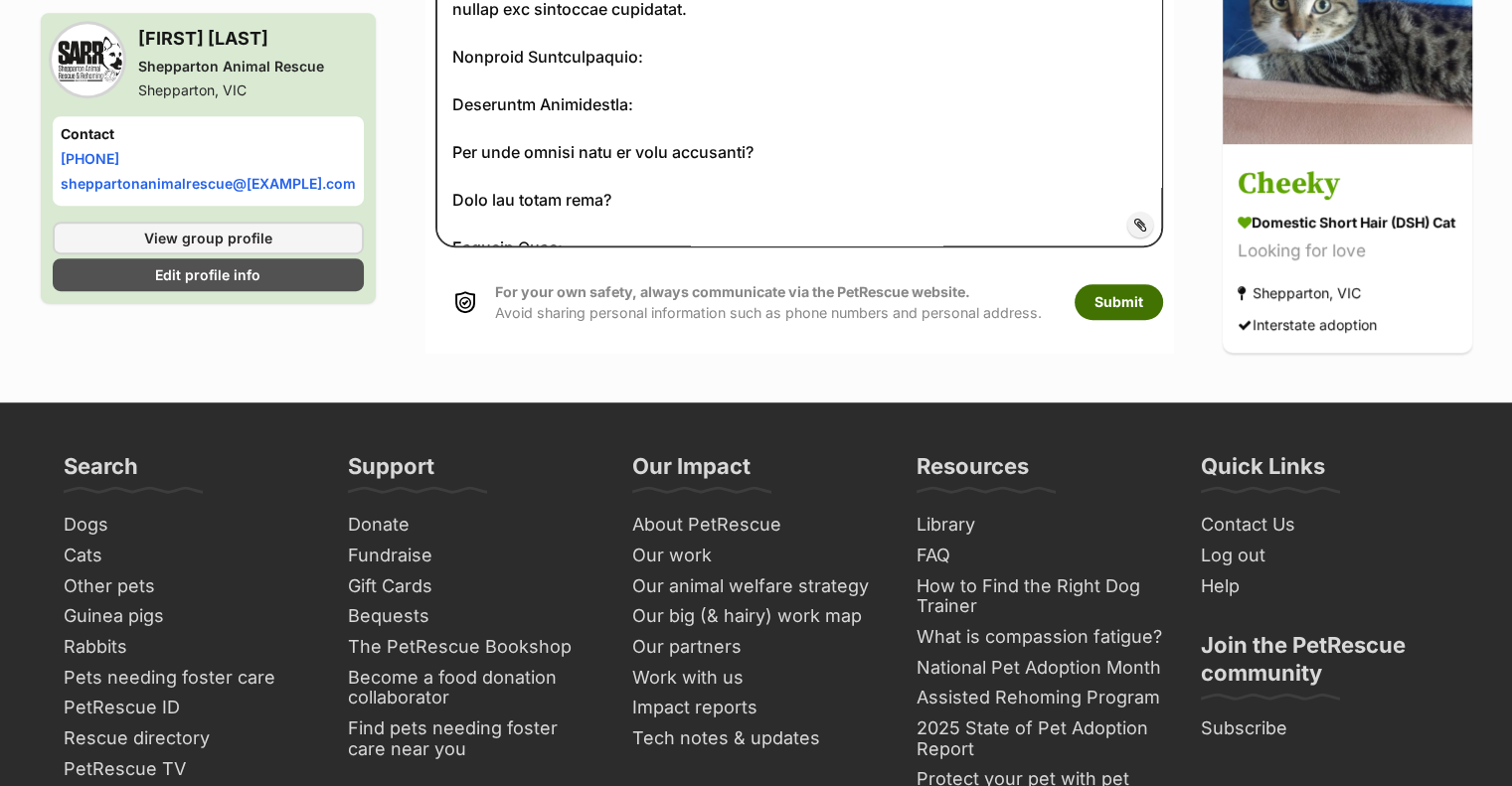 click on "Submit" at bounding box center (1118, 302) 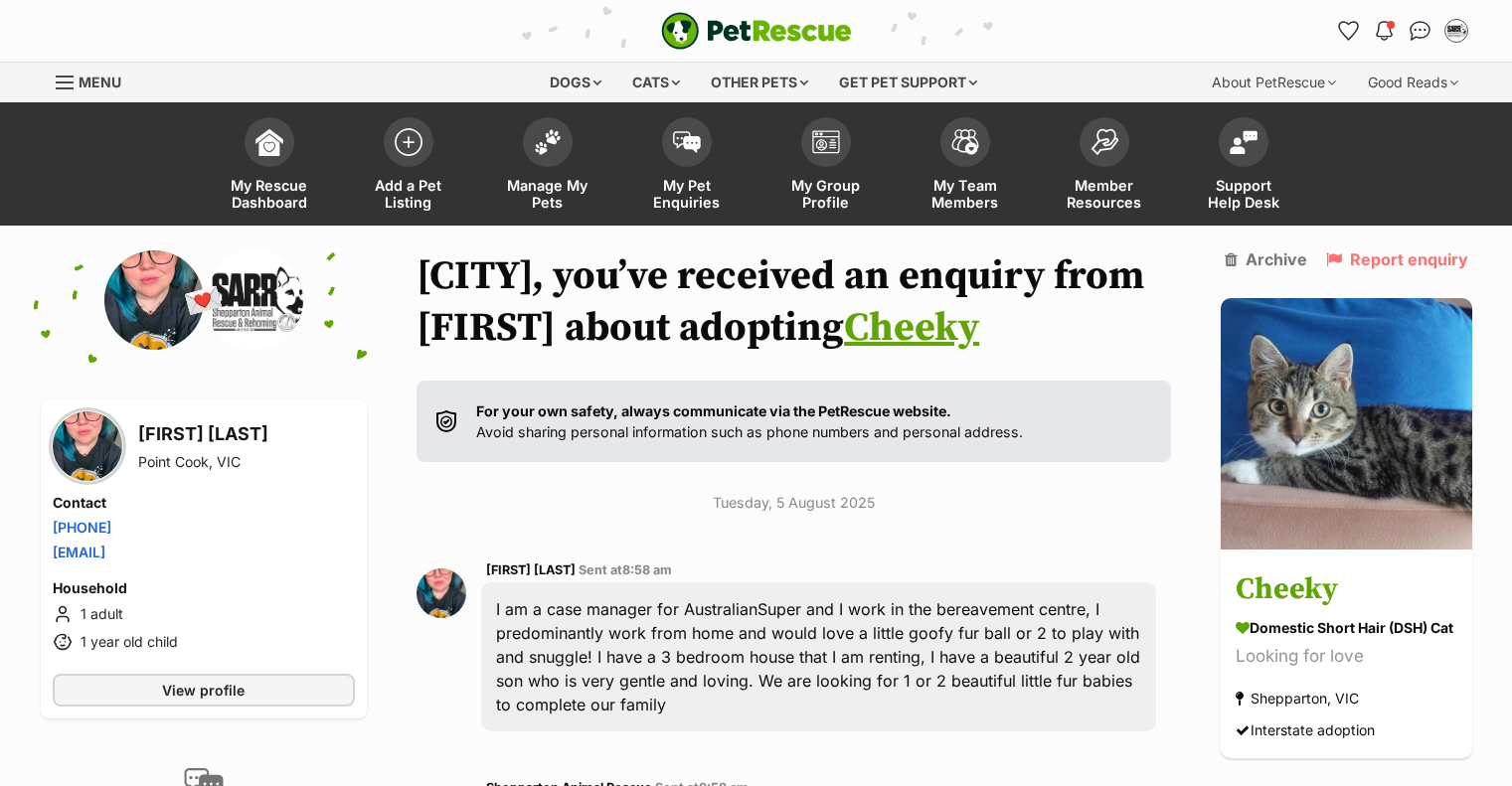 scroll, scrollTop: 1058, scrollLeft: 0, axis: vertical 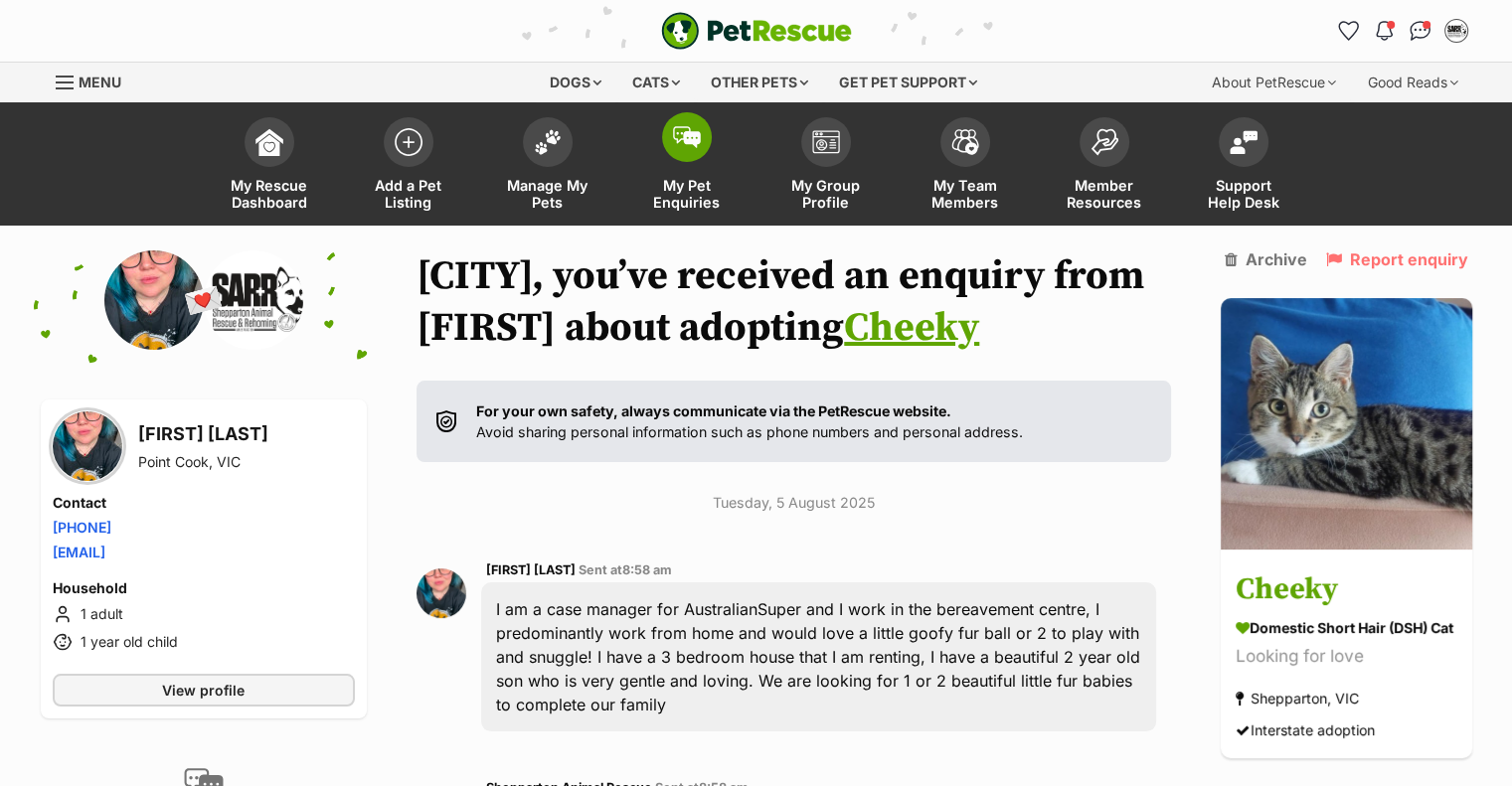 click on "My Pet Enquiries" at bounding box center [687, 194] 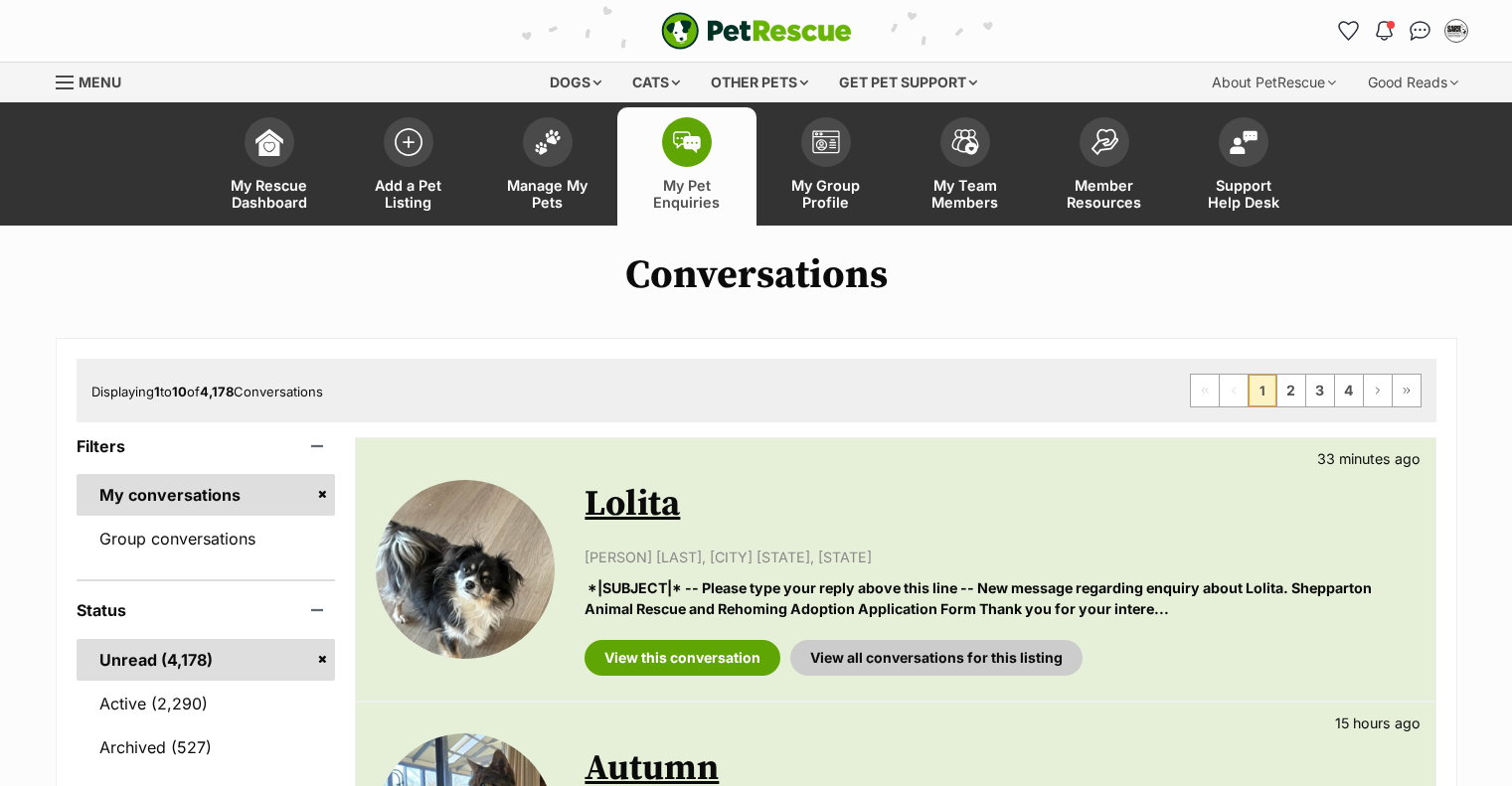 scroll, scrollTop: 166, scrollLeft: 0, axis: vertical 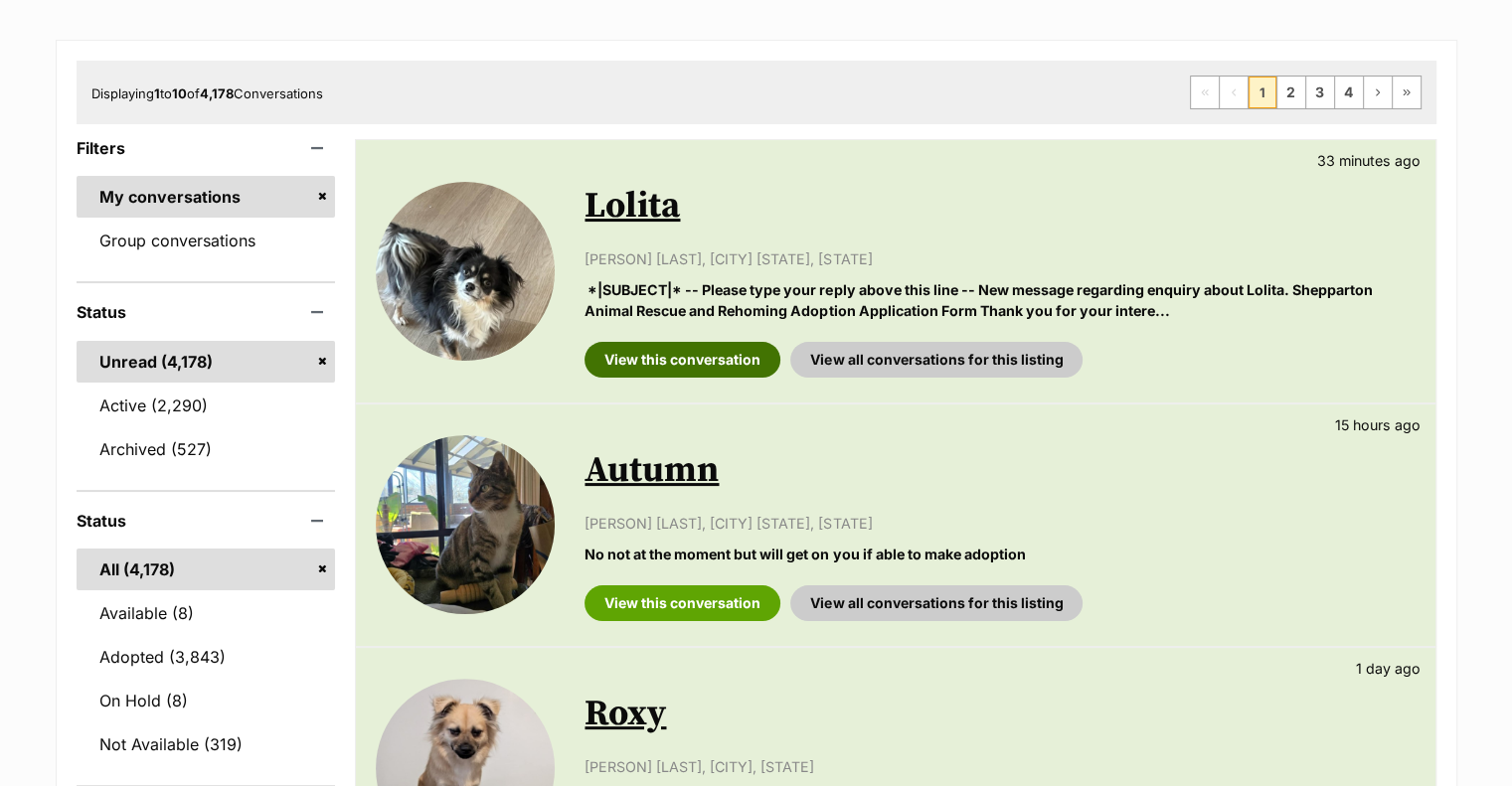 click on "View this conversation" at bounding box center (682, 360) 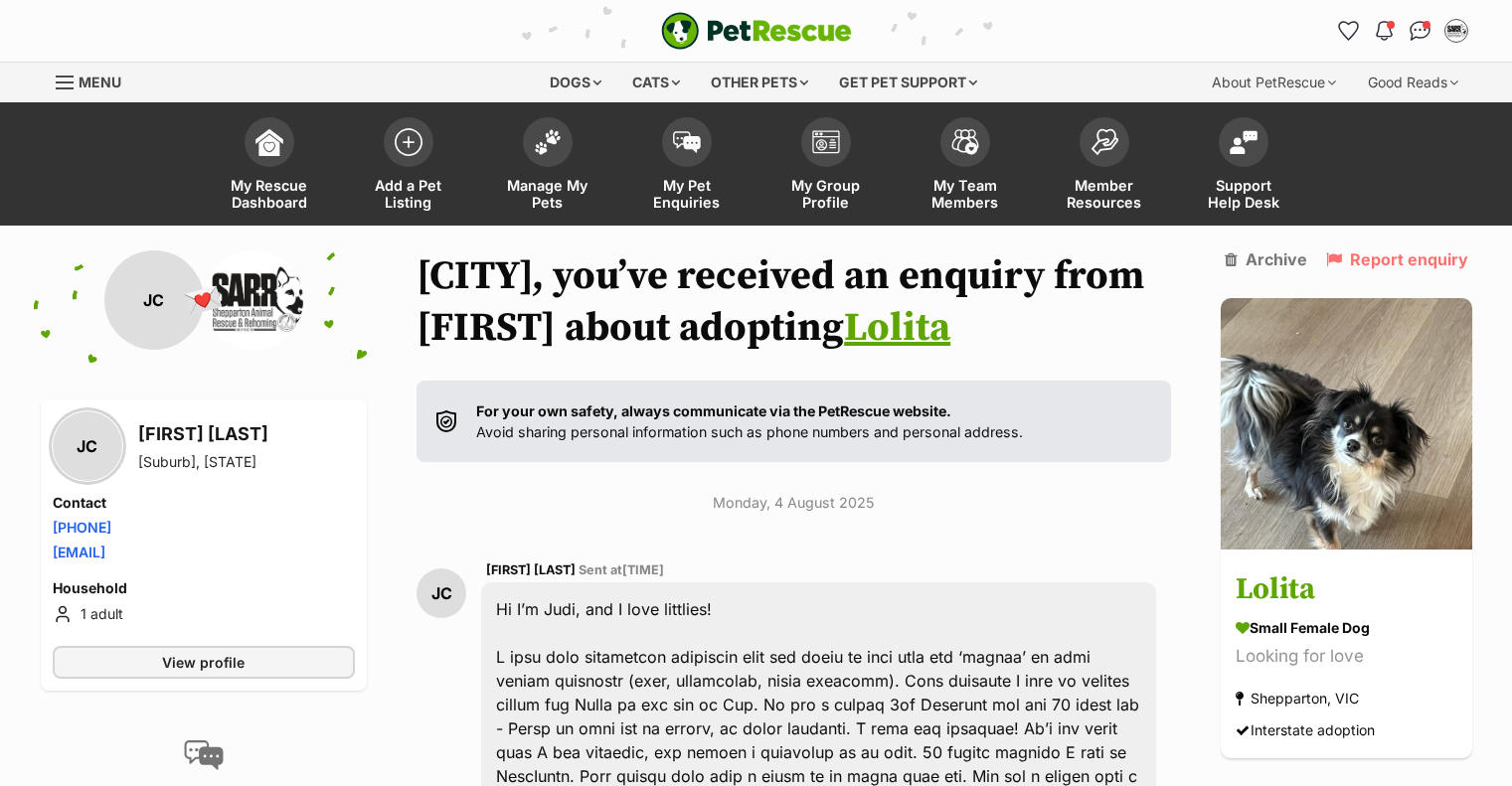 scroll, scrollTop: 334, scrollLeft: 0, axis: vertical 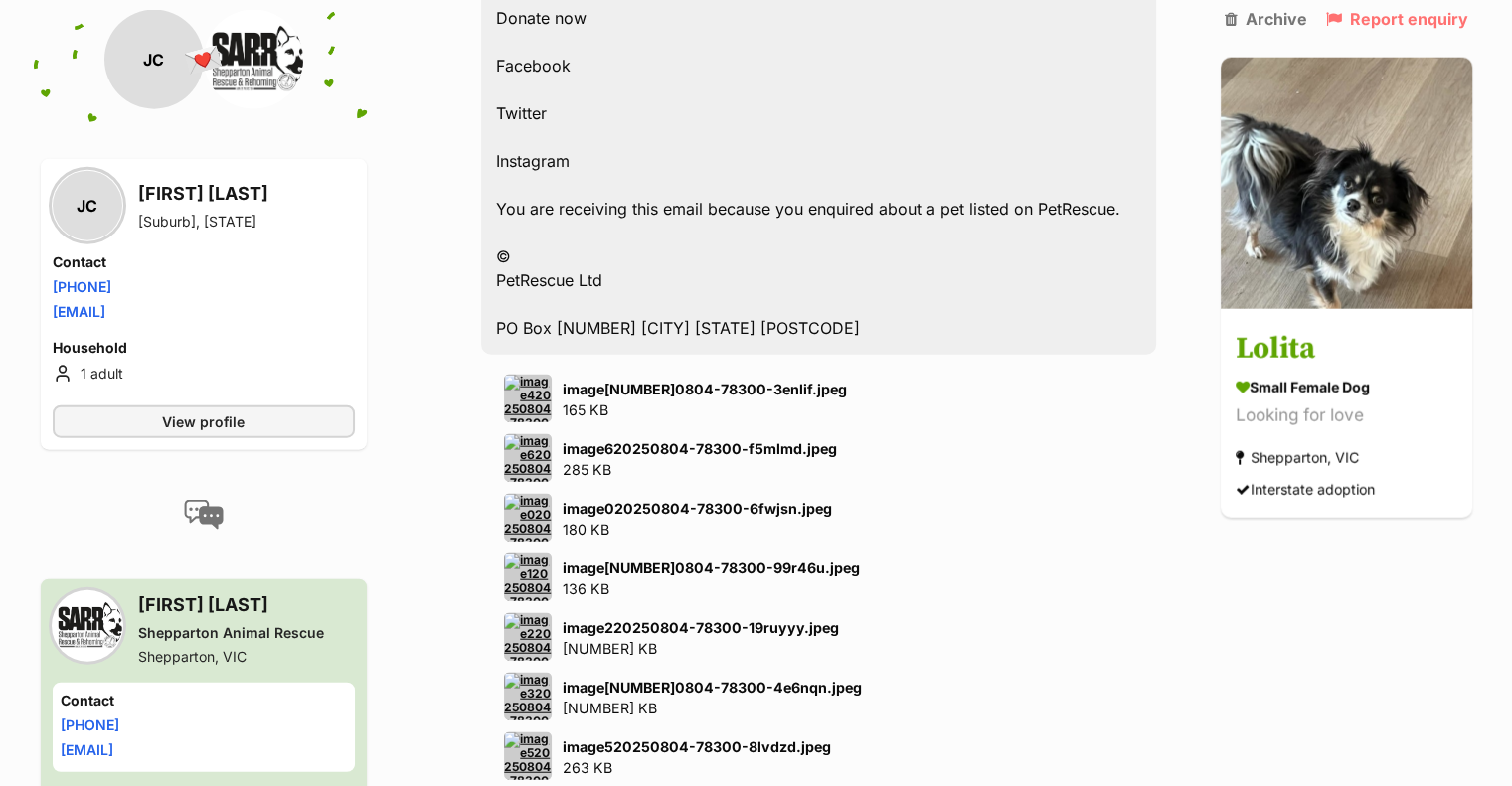 click at bounding box center [528, 398] 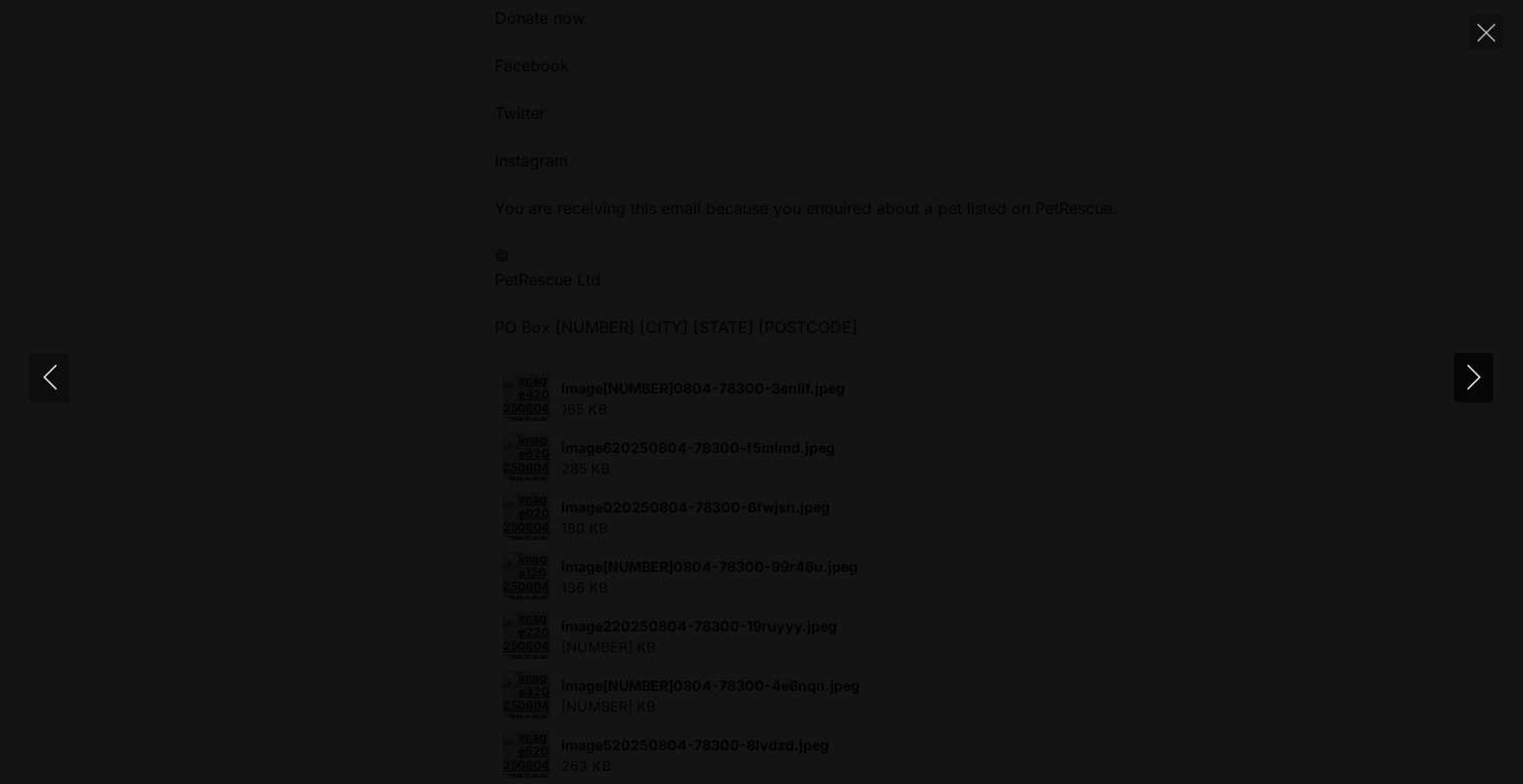 click 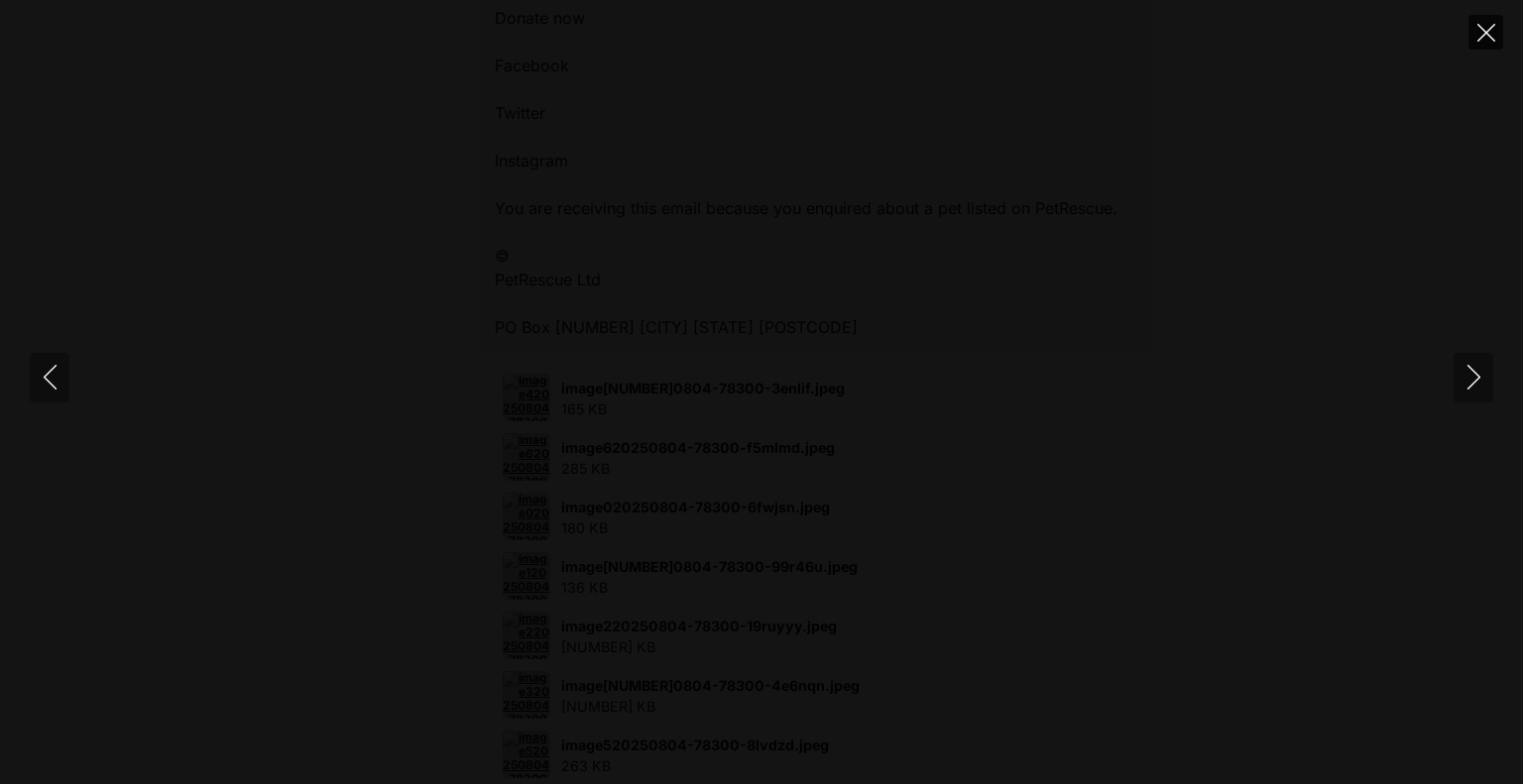 click at bounding box center [1485, 32] 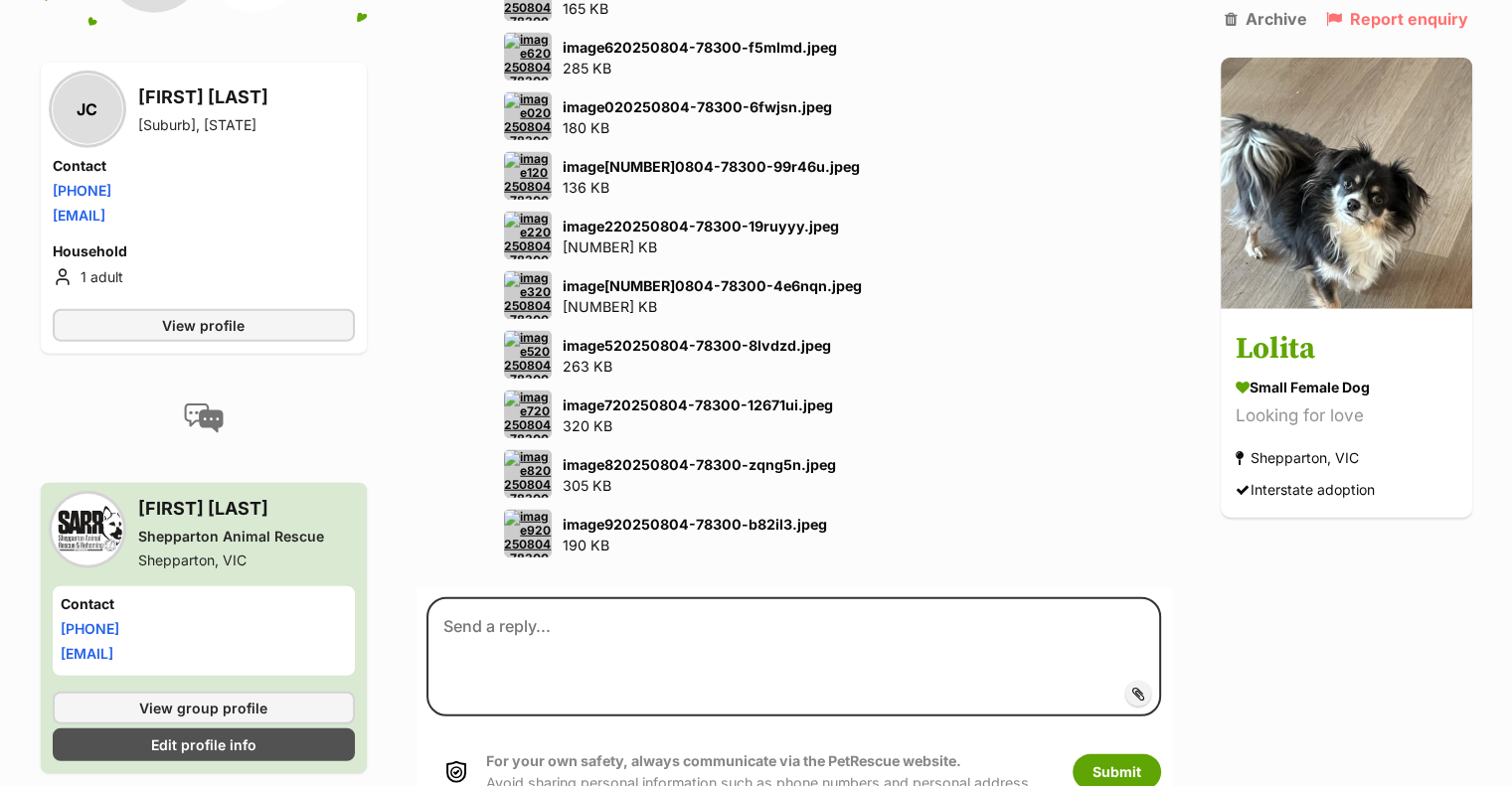 scroll, scrollTop: 12620, scrollLeft: 0, axis: vertical 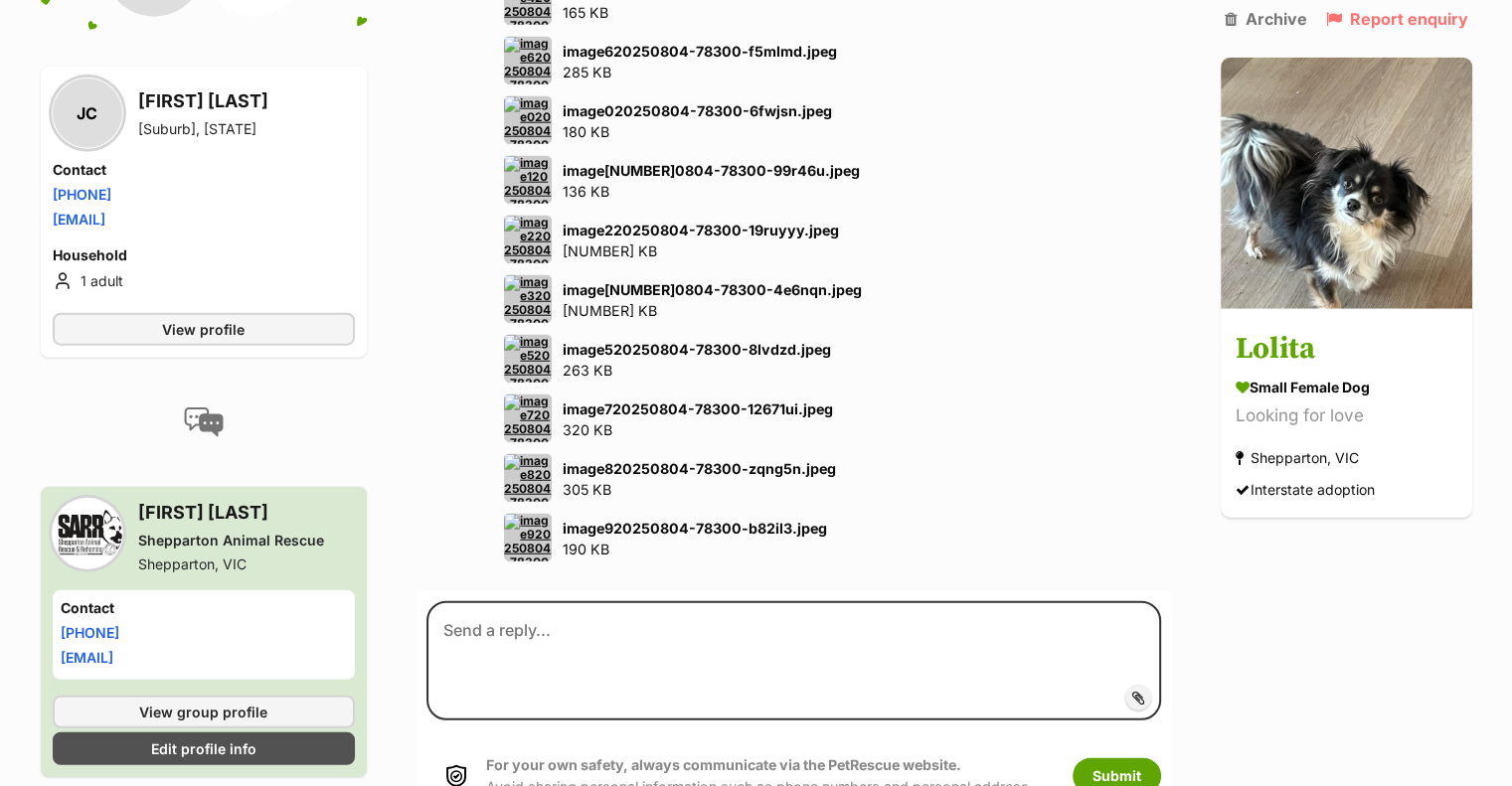 click on "143 KB" at bounding box center [609, 310] 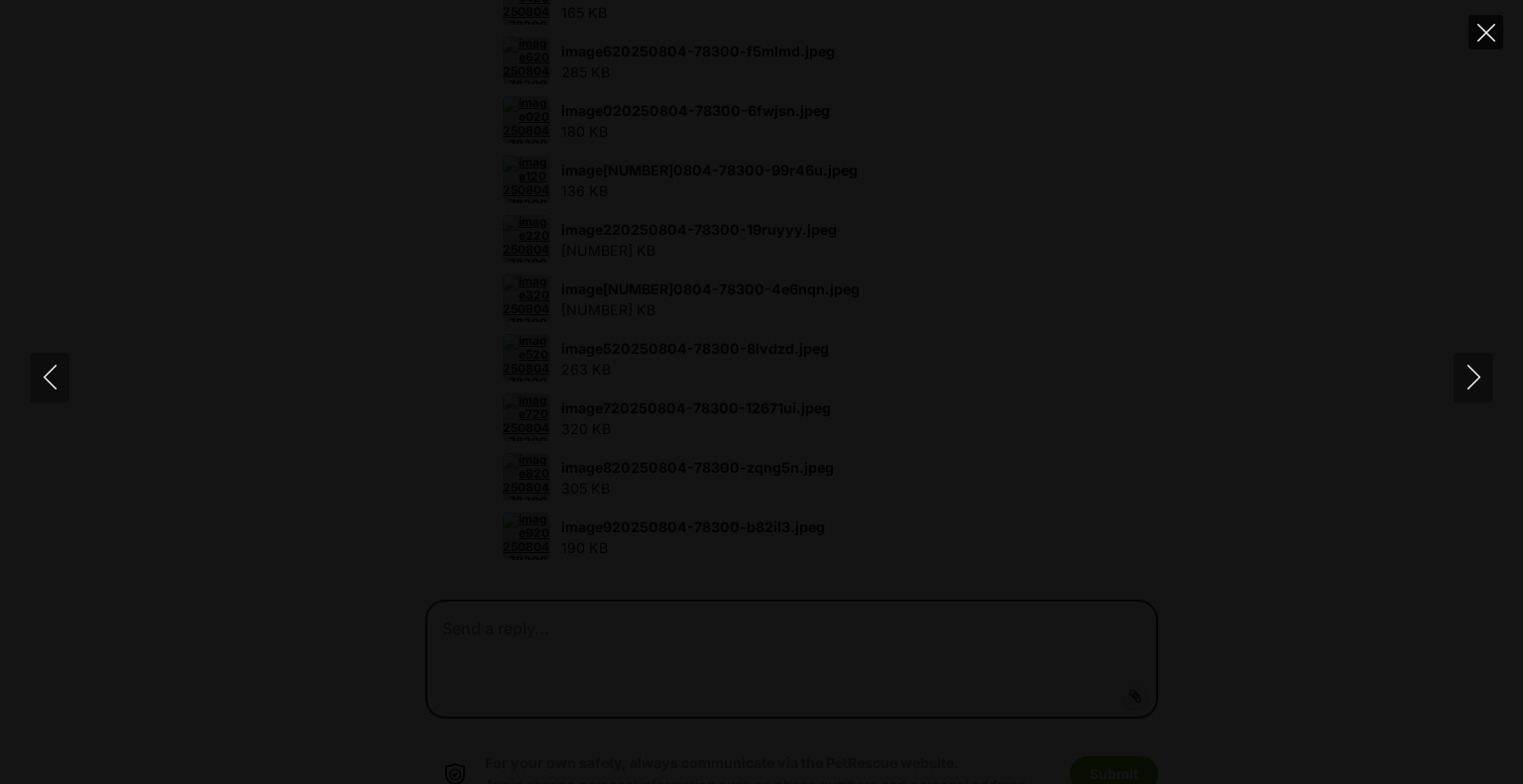 click 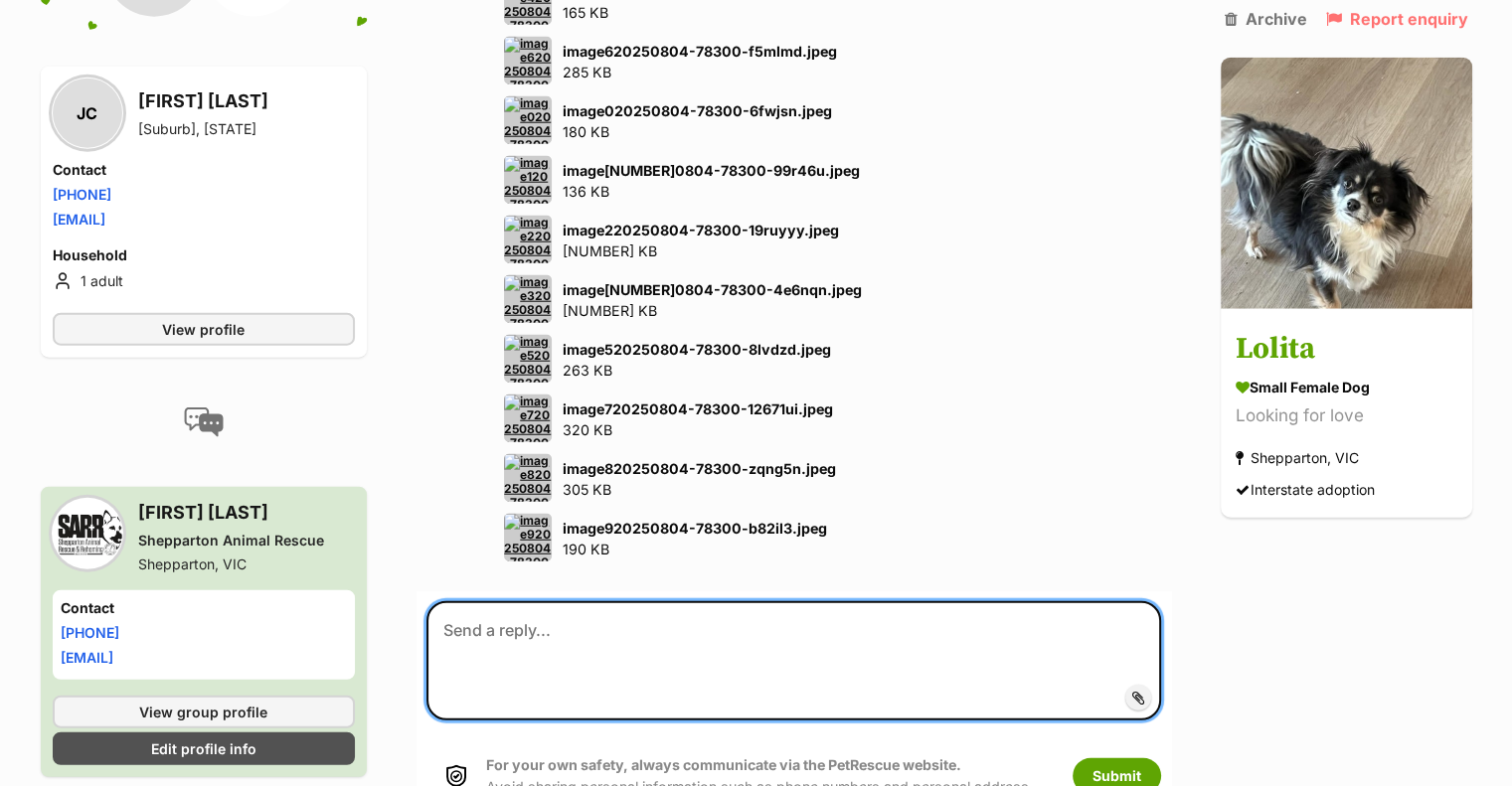 click at bounding box center [793, 661] 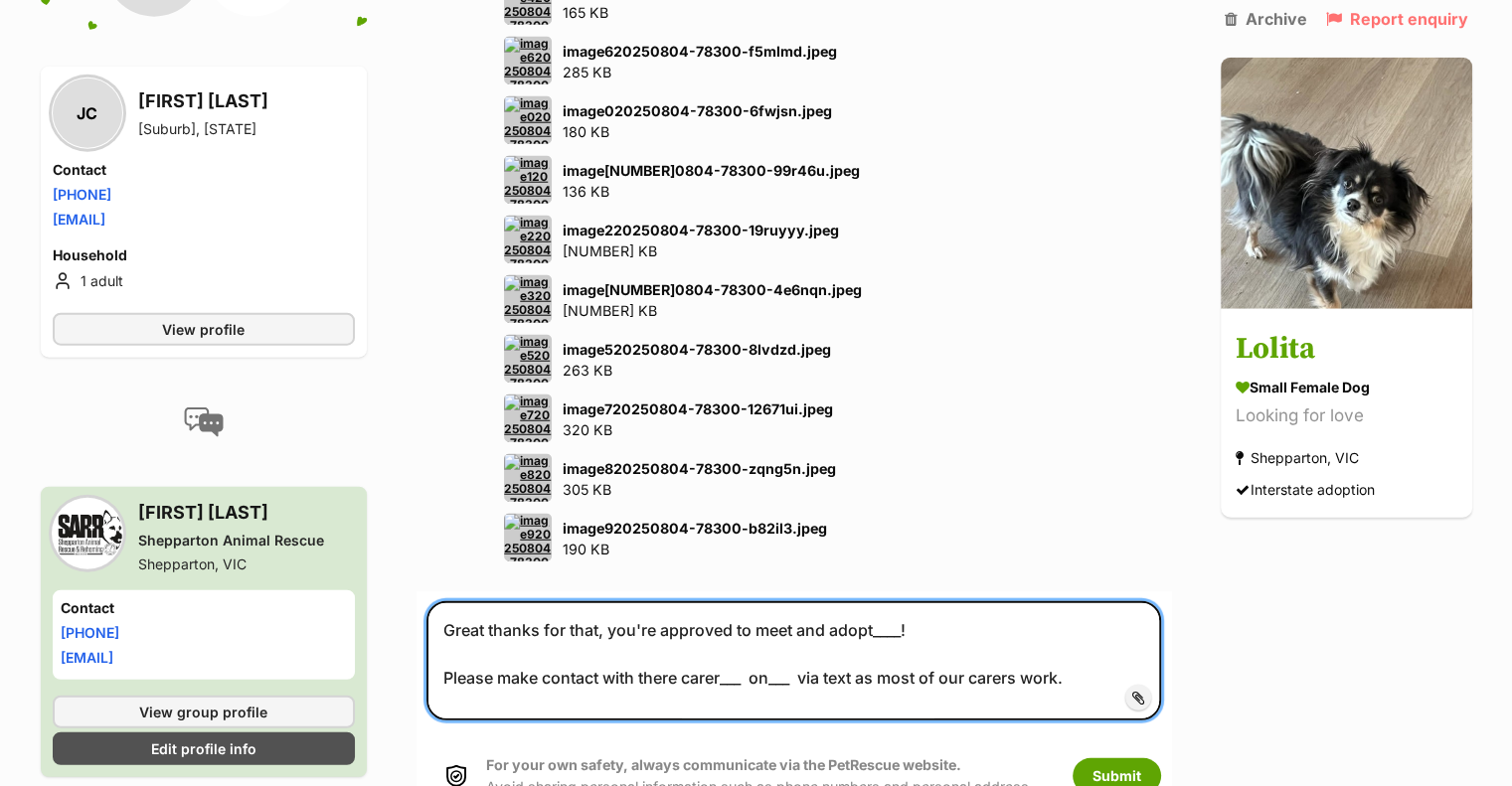 scroll, scrollTop: 155, scrollLeft: 0, axis: vertical 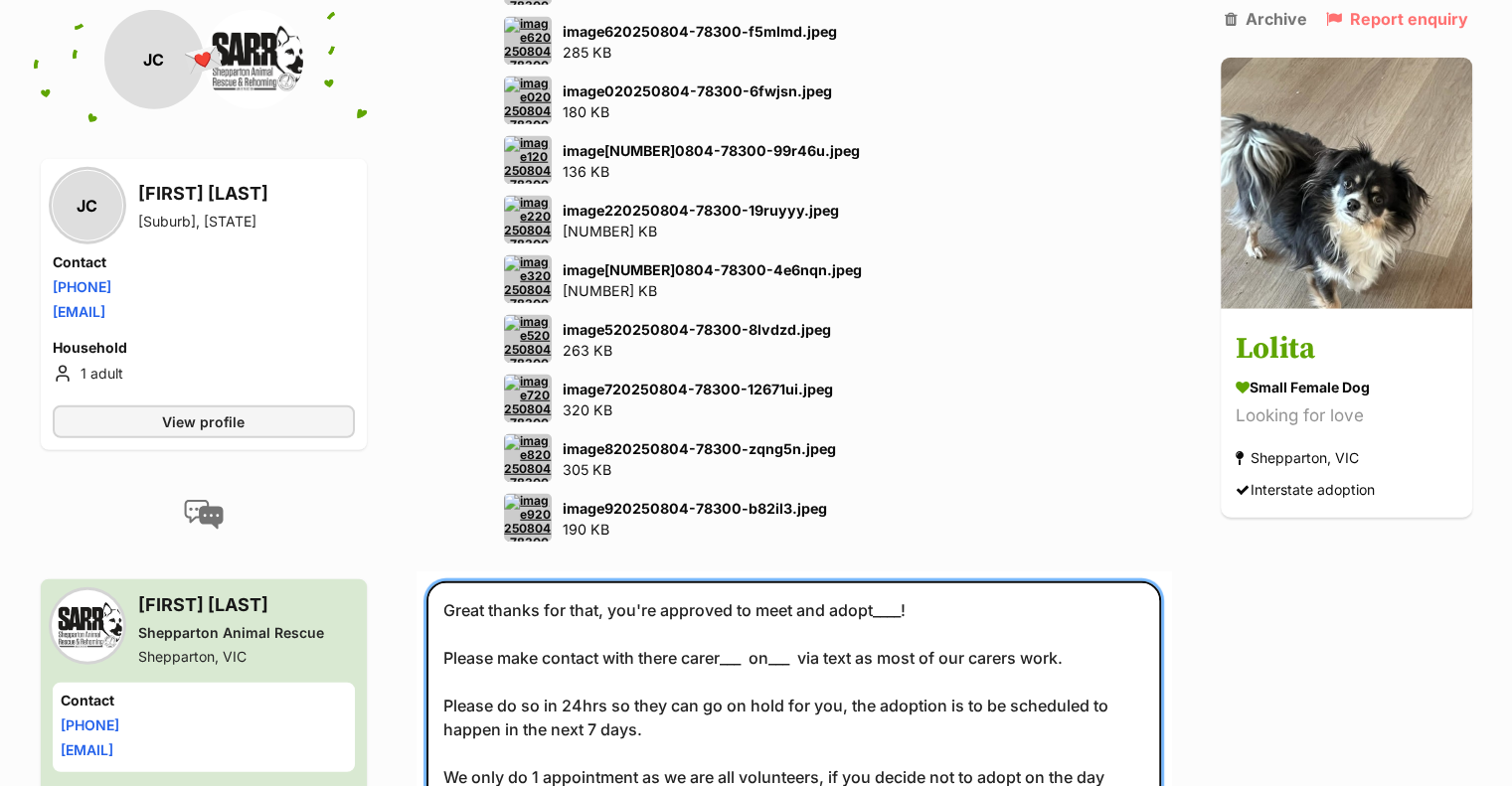 click on "Great thanks for that, you're approved to meet and adopt____!
Please make contact with there carer___  on___  via text as most of our carers work.
Please do so in 24hrs so they can go on hold for you, the adoption is to be scheduled to happen in the next 7 days.
We only do 1 appointment as we are all volunteers, if you decide not to adopt on the day that's ok, but if you would like to adopt the animal you will need to be prepared to take them home at that first meet and greet.
Payment is via bank transfer on the day. The adoption fee is $____
Please bring a collar and lead for safe transport of your new family member All current dogs in the home will need to come to the meet and greet to make sure everyone gets along.
FIN. INST: GMCU ACC NAME: Shepparton Animal Rescue BSB: 803 078 ACC NO.: 100091663 REF: 'Honey'" at bounding box center (793, 738) 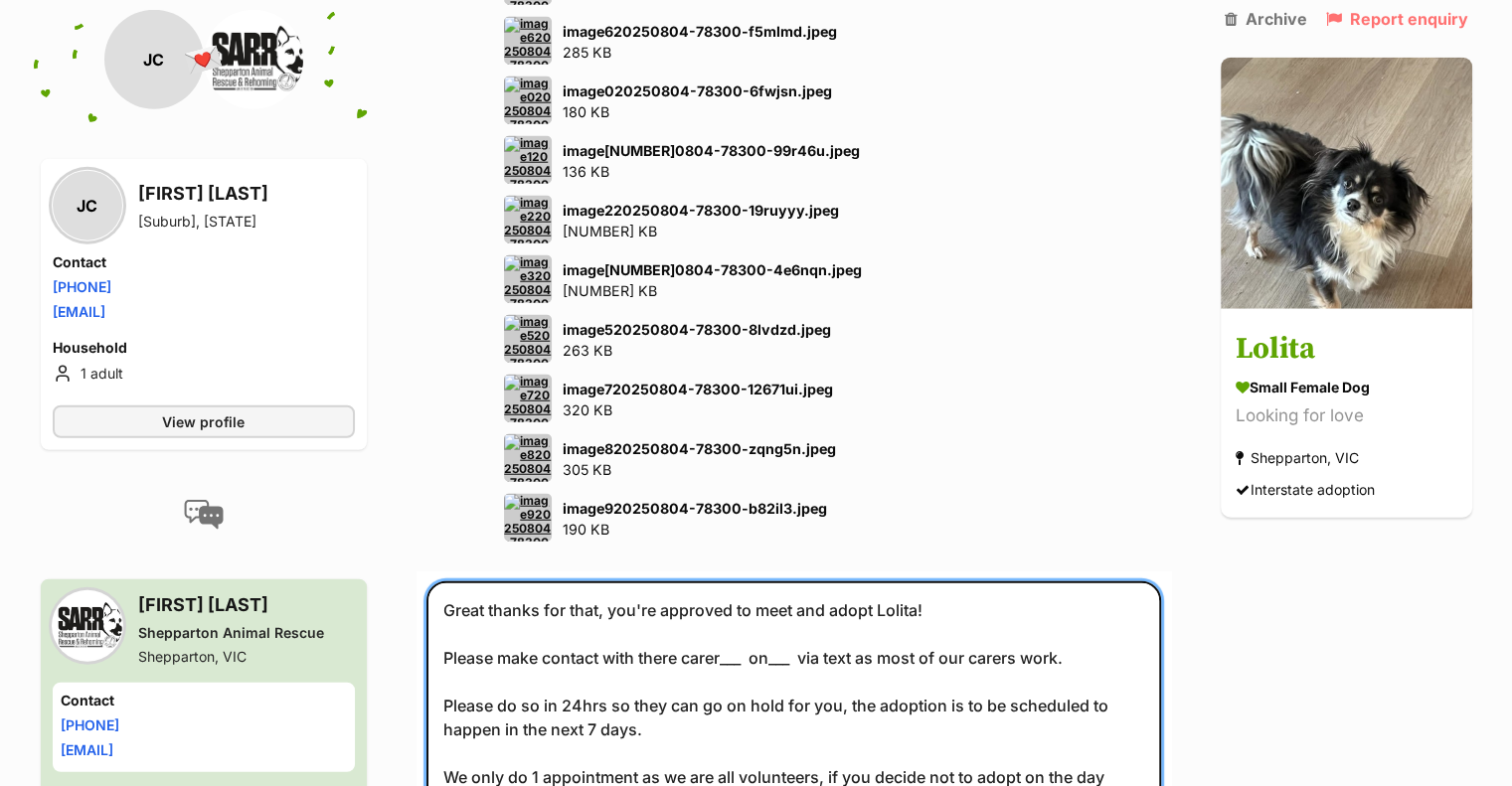 click on "Great thanks for that, you're approved to meet and adoptLolita!
Please make contact with there carer___  on___  via text as most of our carers work.
Please do so in 24hrs so they can go on hold for you, the adoption is to be scheduled to happen in the next 7 days.
We only do 1 appointment as we are all volunteers, if you decide not to adopt on the day that's ok, but if you would like to adopt the animal you will need to be prepared to take them home at that first meet and greet.
Payment is via bank transfer on the day. The adoption fee is $____
Please bring a collar and lead for safe transport of your new family member All current dogs in the home will need to come to the meet and greet to make sure everyone gets along.
FIN. INST: GMCU ACC NAME: Shepparton Animal Rescue BSB: 803 078 ACC NO.: 100091663 REF: 'Honey'" at bounding box center (793, 738) 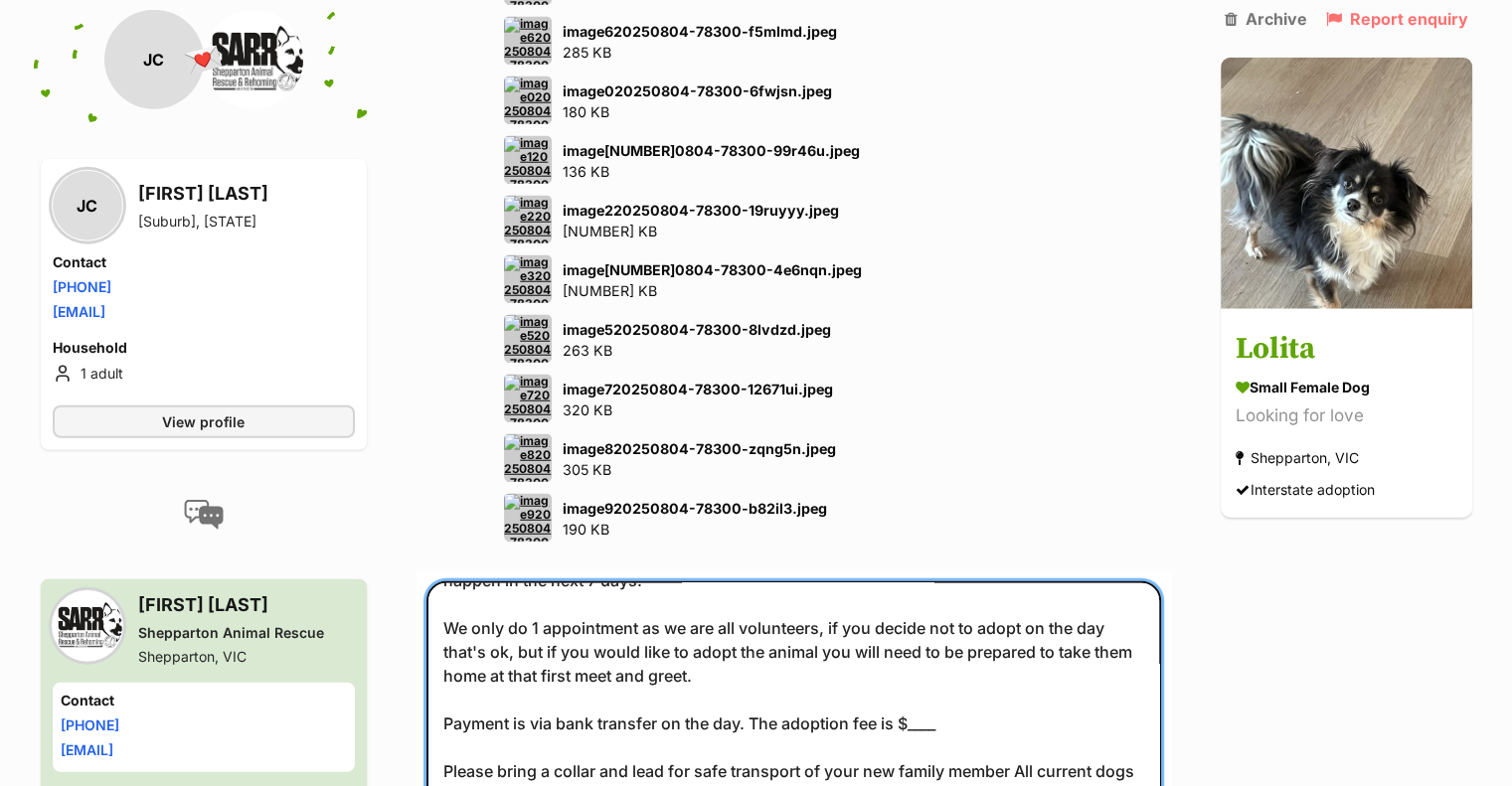 scroll, scrollTop: 195, scrollLeft: 0, axis: vertical 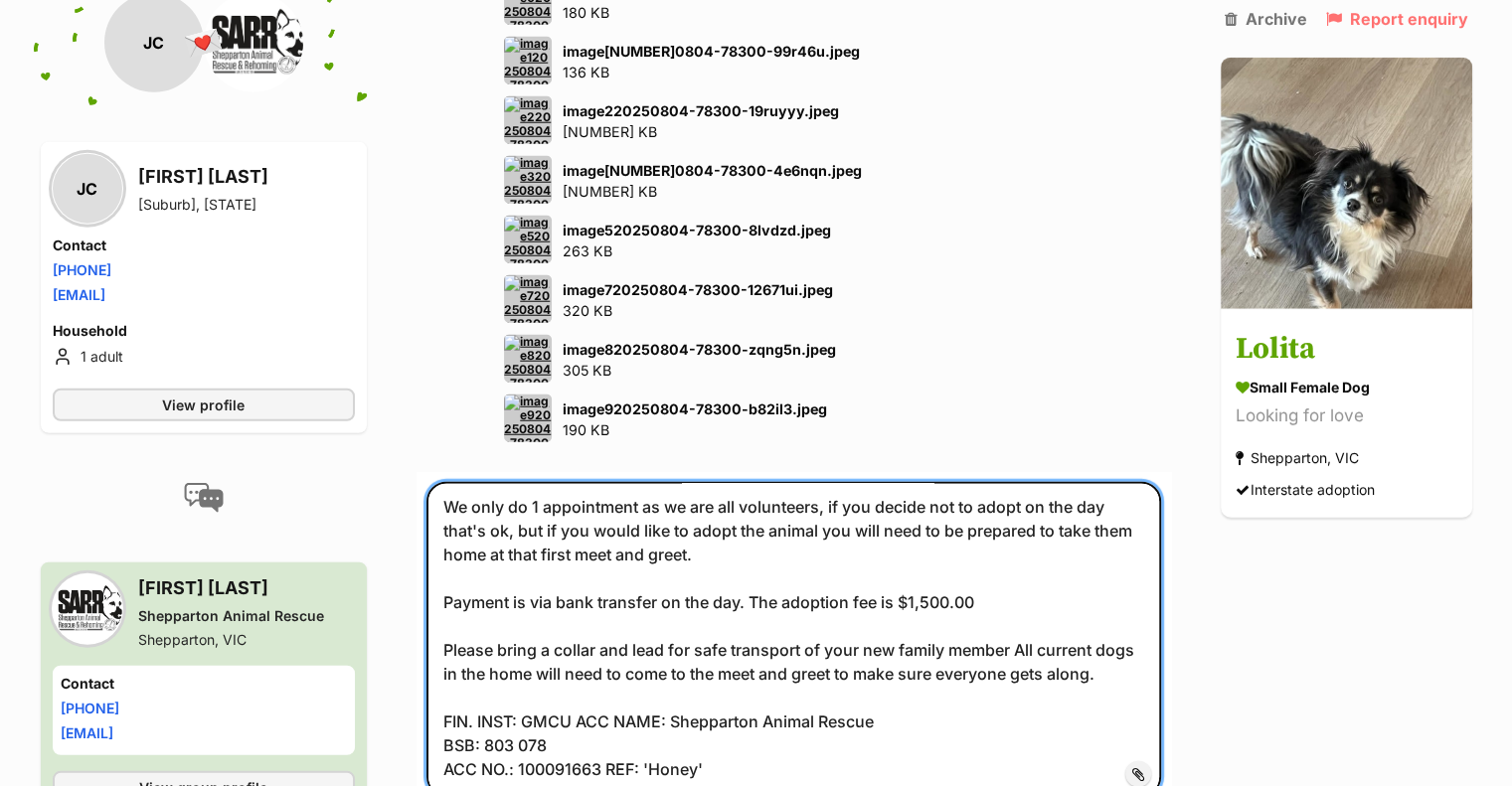 click on "Great thanks for that, you're approved to meet and adopt Lolita!
Please make contact with there carer Jess on 0402820056 via text as most of our carers work.
Please do so in 24hrs so they can go on hold for you, the adoption is to be scheduled to happen in the next 7 days.
We only do 1 appointment as we are all volunteers, if you decide not to adopt on the day that's ok, but if you would like to adopt the animal you will need to be prepared to take them home at that first meet and greet.
Payment is via bank transfer on the day. The adoption fee is $1,500.00
Please bring a collar and lead for safe transport of your new family member All current dogs in the home will need to come to the meet and greet to make sure everyone gets along.
FIN. INST: GMCU ACC NAME: Shepparton Animal Rescue BSB: 803 078 ACC NO.: 100091663 REF: 'Honey'" at bounding box center (793, 639) 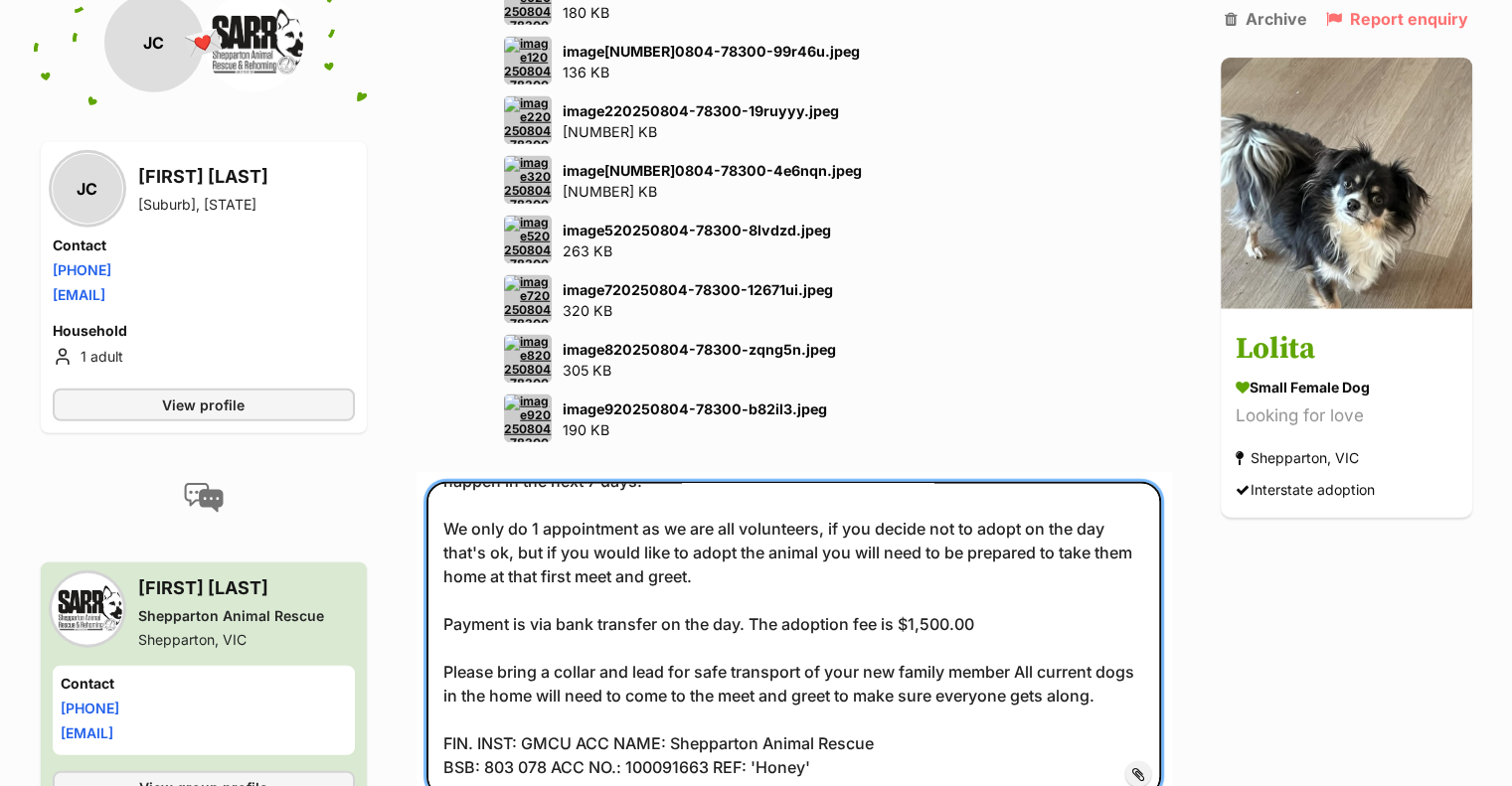 click on "Great thanks for that, you're approved to meet and adopt Lolita!
Please make contact with there carer Jess on 0402820056 via text as most of our carers work.
Please do so in 24hrs so they can go on hold for you, the adoption is to be scheduled to happen in the next 7 days.
We only do 1 appointment as we are all volunteers, if you decide not to adopt on the day that's ok, but if you would like to adopt the animal you will need to be prepared to take them home at that first meet and greet.
Payment is via bank transfer on the day. The adoption fee is $1,500.00
Please bring a collar and lead for safe transport of your new family member All current dogs in the home will need to come to the meet and greet to make sure everyone gets along.
FIN. INST: GMCU ACC NAME: Shepparton Animal Rescue
BSB: 803 078 ACC NO.: 100091663 REF: 'Honey'" at bounding box center (793, 639) 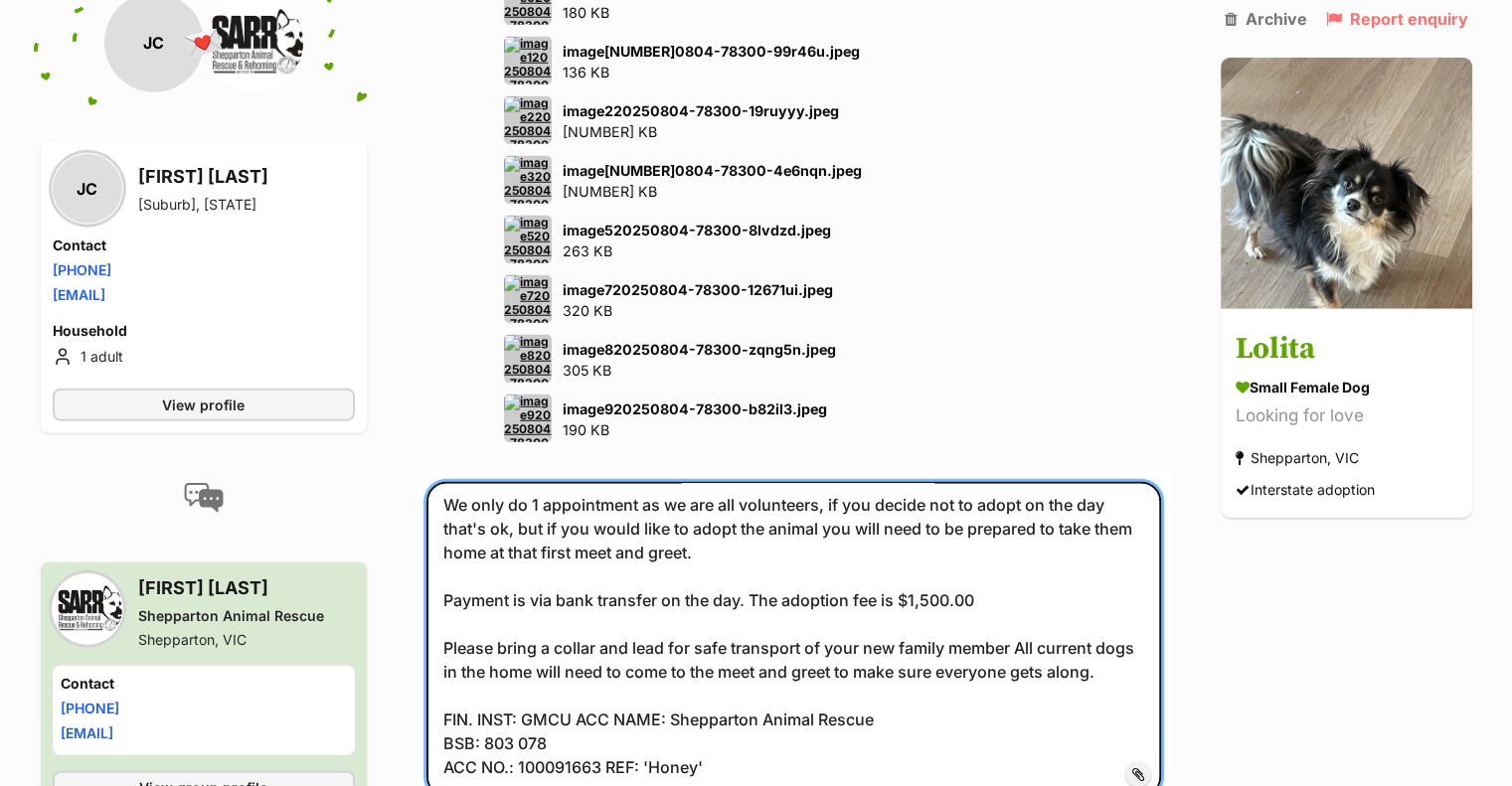 scroll, scrollTop: 203, scrollLeft: 0, axis: vertical 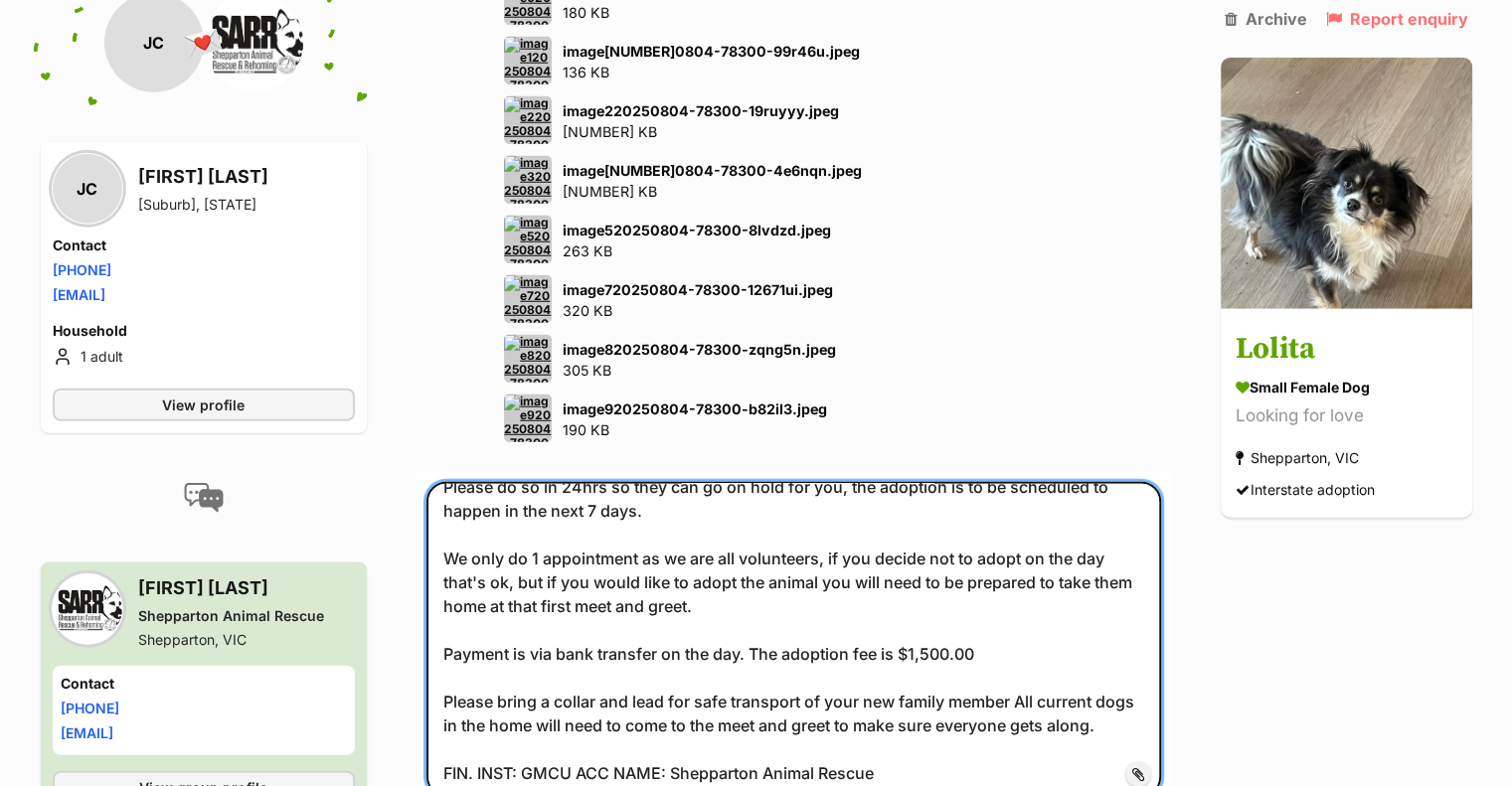 click on "Great thanks for that, you're approved to meet and adopt Lolita!
Please make contact with there carer Jess on 0402820056 via text as most of our carers work.
Please do so in 24hrs so they can go on hold for you, the adoption is to be scheduled to happen in the next 7 days.
We only do 1 appointment as we are all volunteers, if you decide not to adopt on the day that's ok, but if you would like to adopt the animal you will need to be prepared to take them home at that first meet and greet.
Payment is via bank transfer on the day. The adoption fee is $1,500.00
Please bring a collar and lead for safe transport of your new family member All current dogs in the home will need to come to the meet and greet to make sure everyone gets along.
FIN. INST: GMCU ACC NAME: Shepparton Animal Rescue
BSB: 803 078
ACC NO.: 100091663 REF: 'Lolita'" at bounding box center (793, 639) 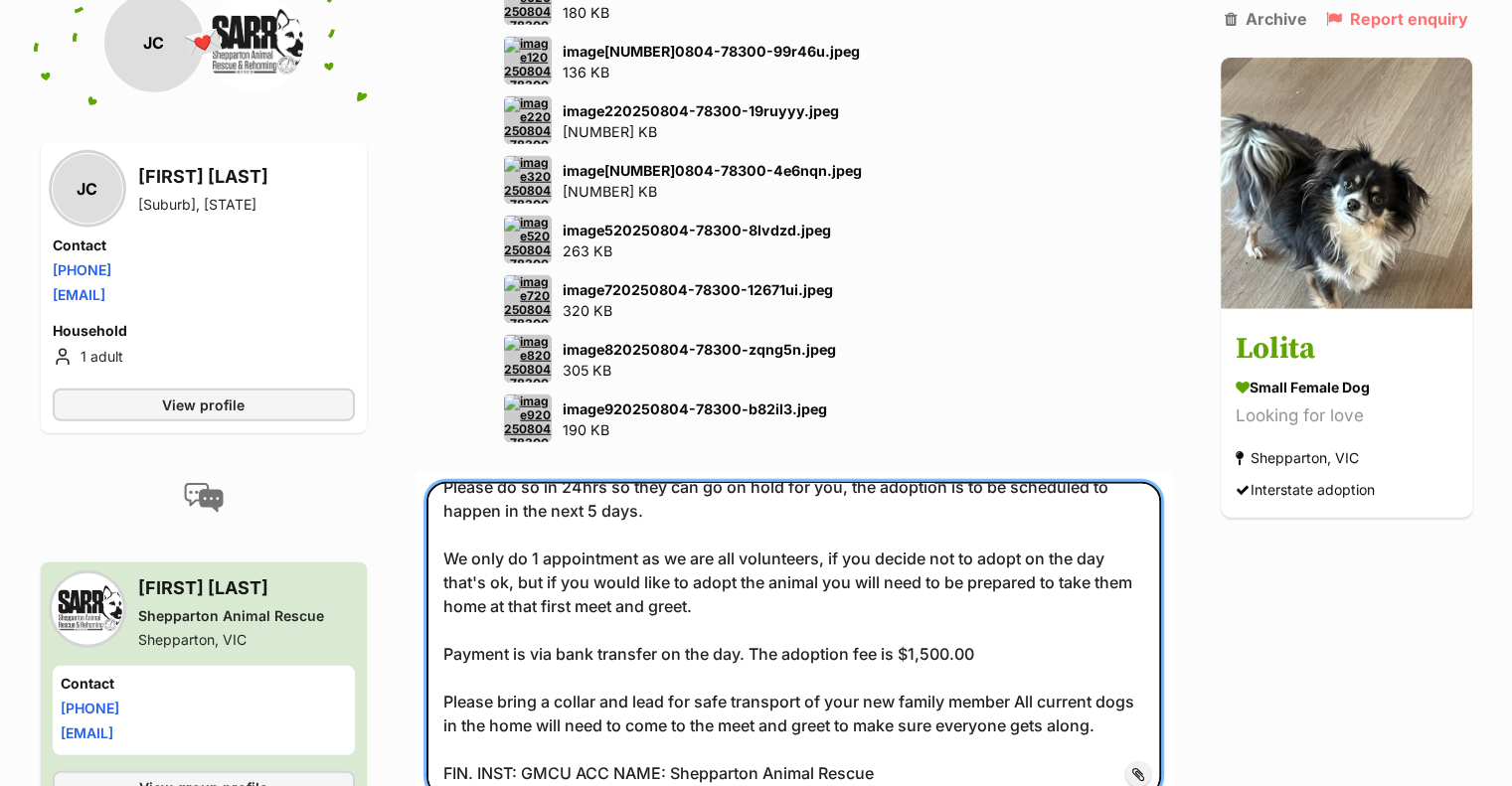 type on "Great thanks for that, you're approved to meet and adopt Lolita!
Please make contact with there carer Jess on 0402820056 via text as most of our carers work.
Please do so in 24hrs so they can go on hold for you, the adoption is to be scheduled to happen in the next 5 days.
We only do 1 appointment as we are all volunteers, if you decide not to adopt on the day that's ok, but if you would like to adopt the animal you will need to be prepared to take them home at that first meet and greet.
Payment is via bank transfer on the day. The adoption fee is $1,500.00
Please bring a collar and lead for safe transport of your new family member All current dogs in the home will need to come to the meet and greet to make sure everyone gets along.
FIN. INST: GMCU ACC NAME: Shepparton Animal Rescue
BSB: 803 078
ACC NO.: 100091663 REF: 'Lolita'" 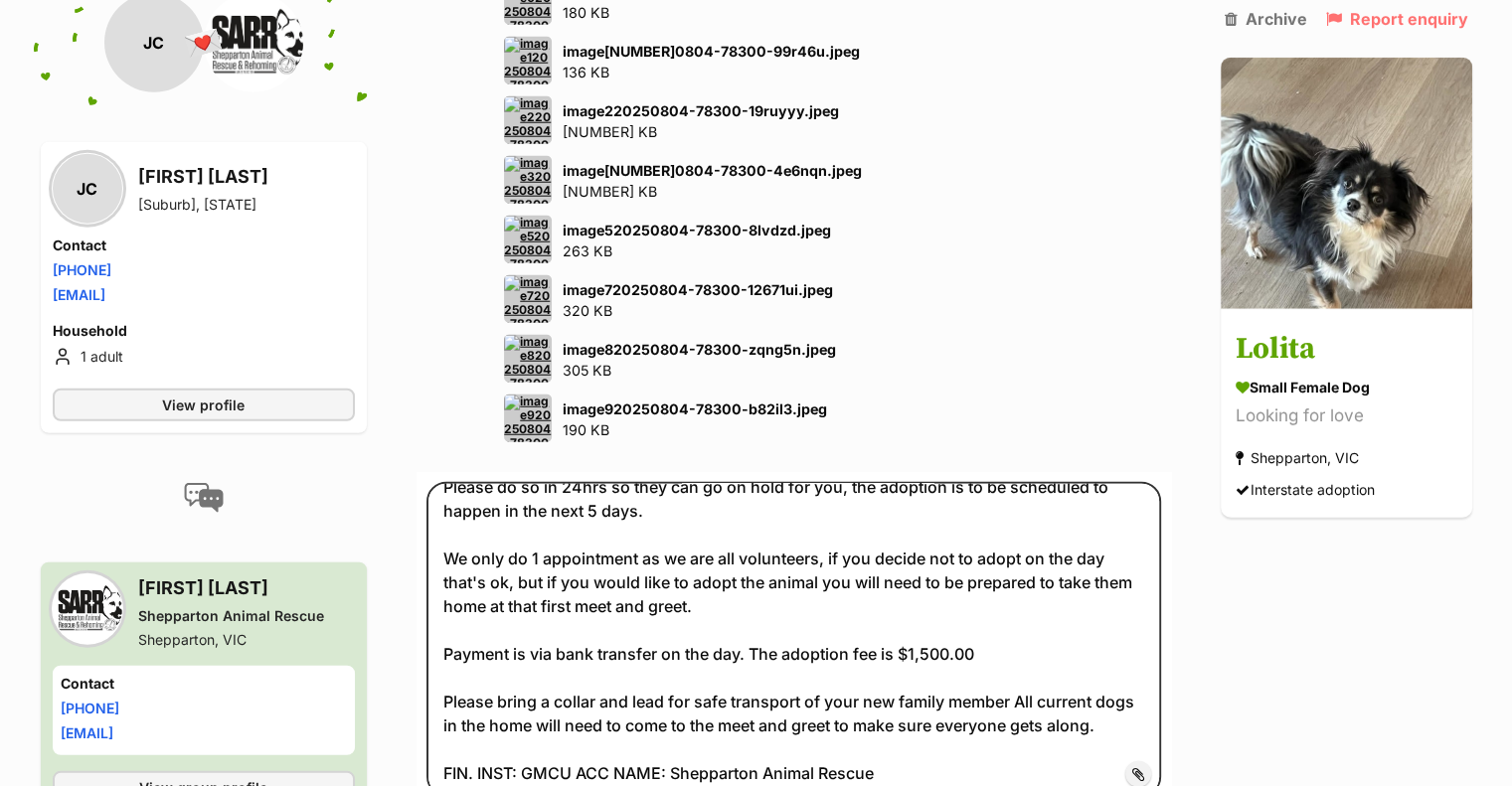 click on "Submit" at bounding box center (1116, 852) 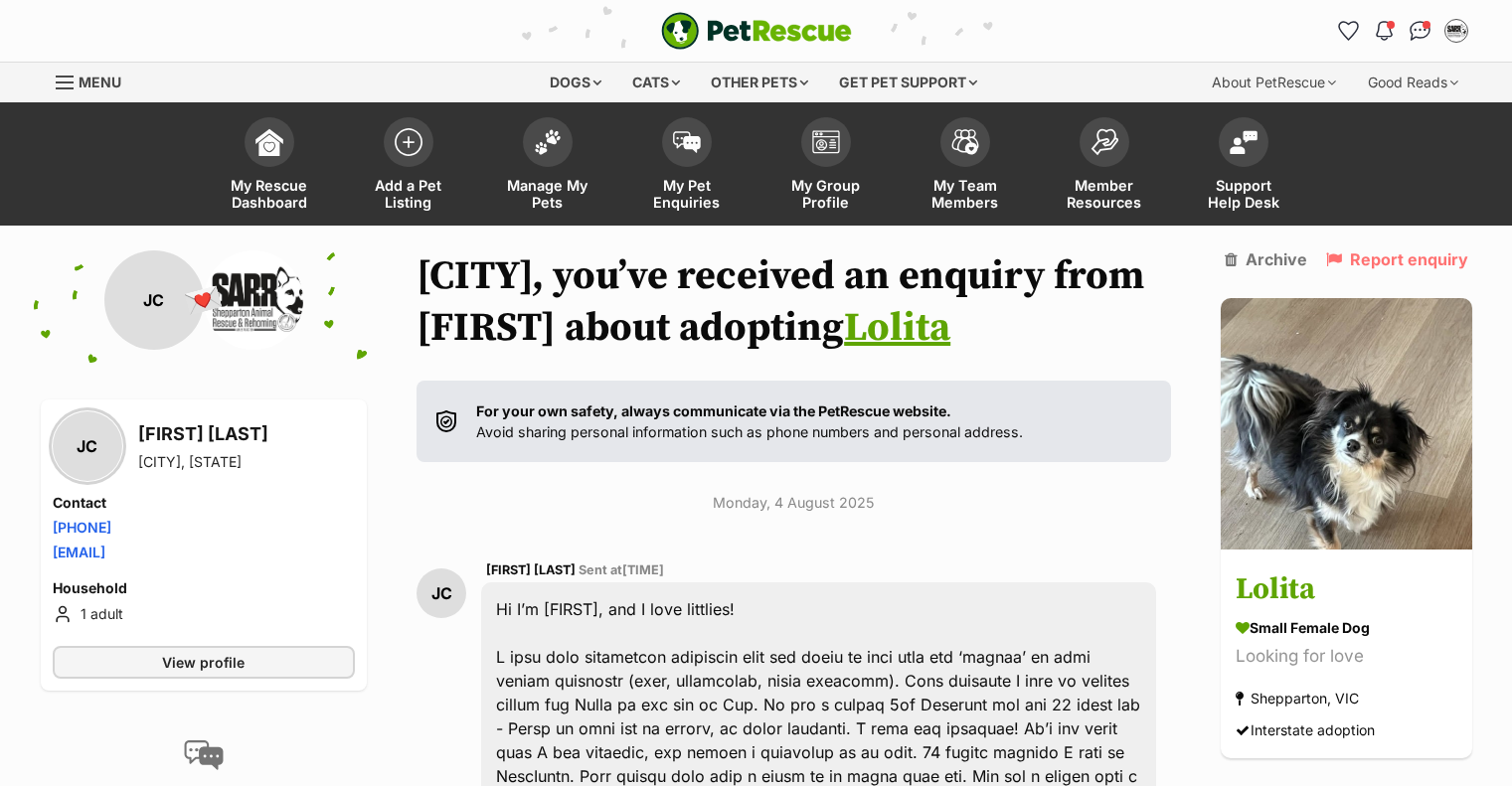 scroll, scrollTop: 12739, scrollLeft: 0, axis: vertical 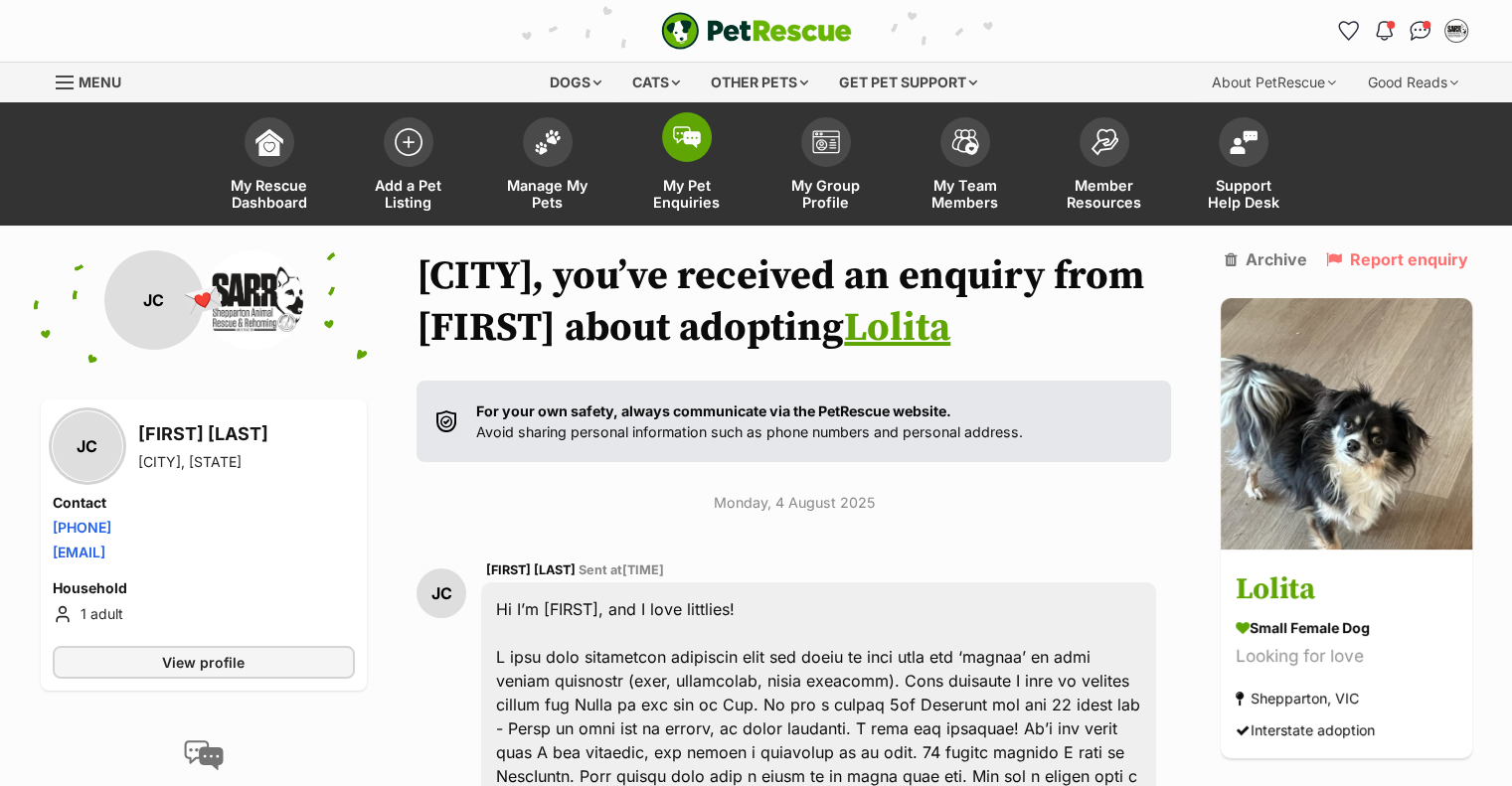 click on "My Pet Enquiries" at bounding box center (687, 194) 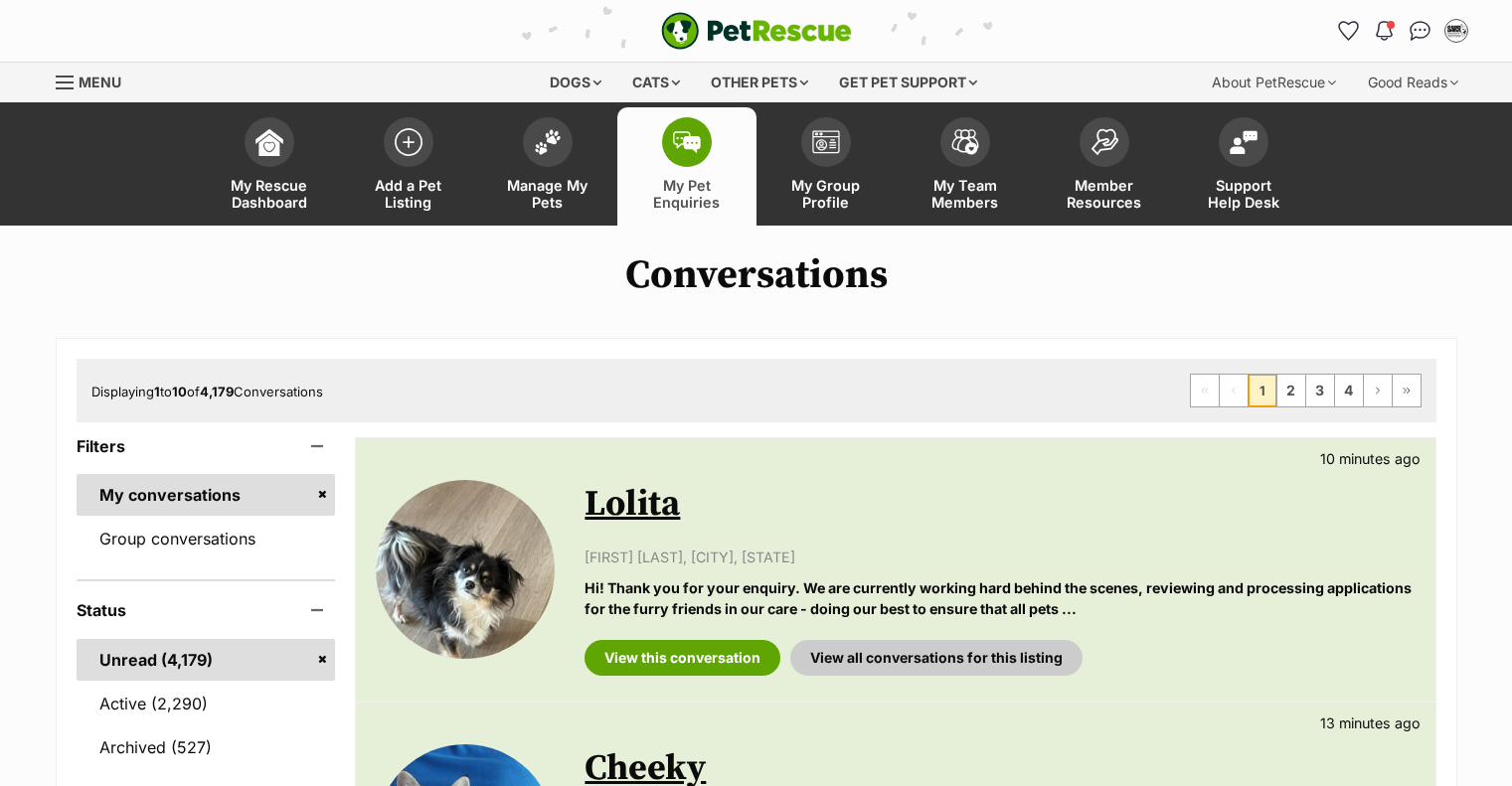 scroll, scrollTop: 397, scrollLeft: 0, axis: vertical 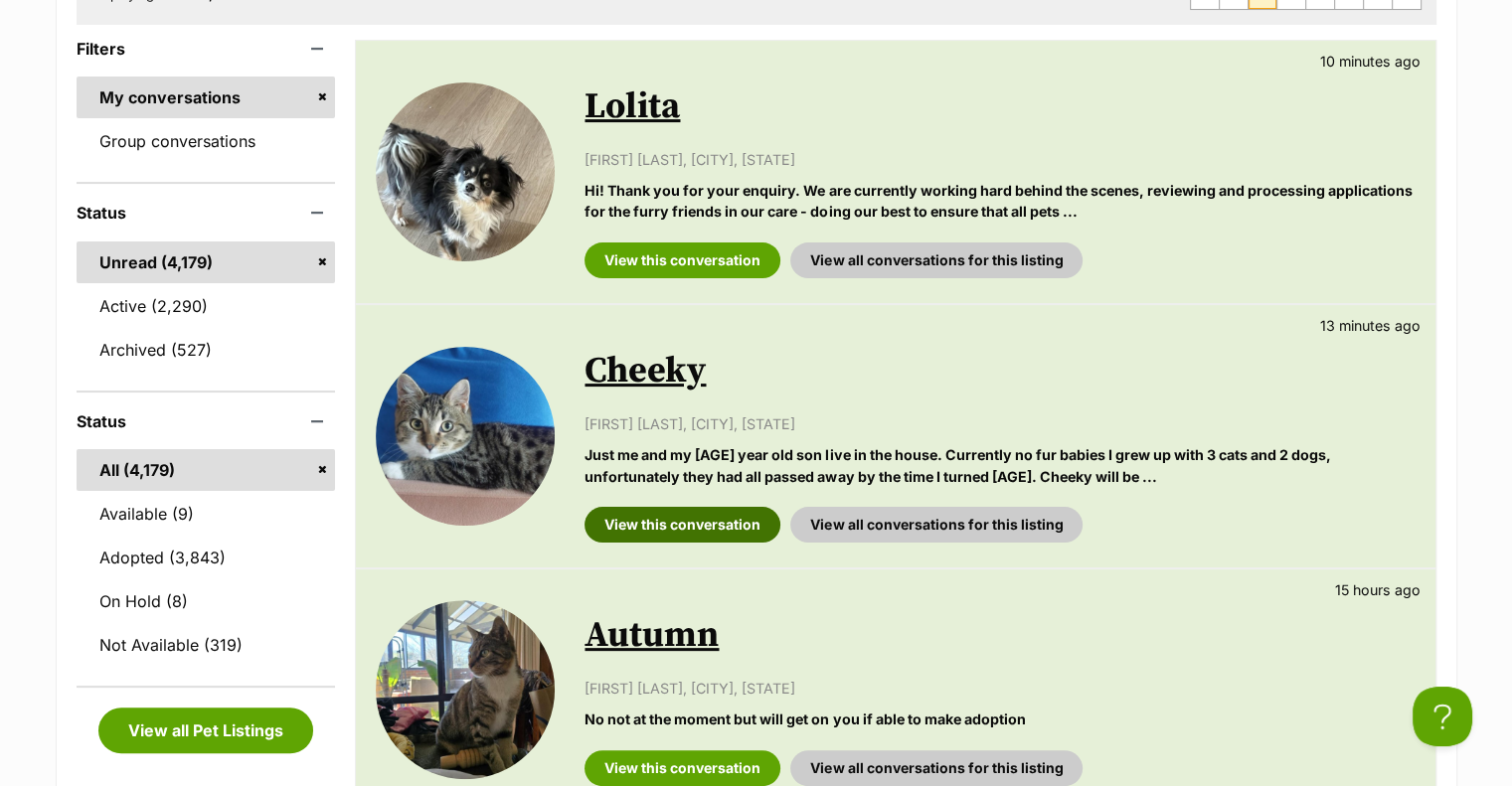 click on "View this conversation" at bounding box center [682, 525] 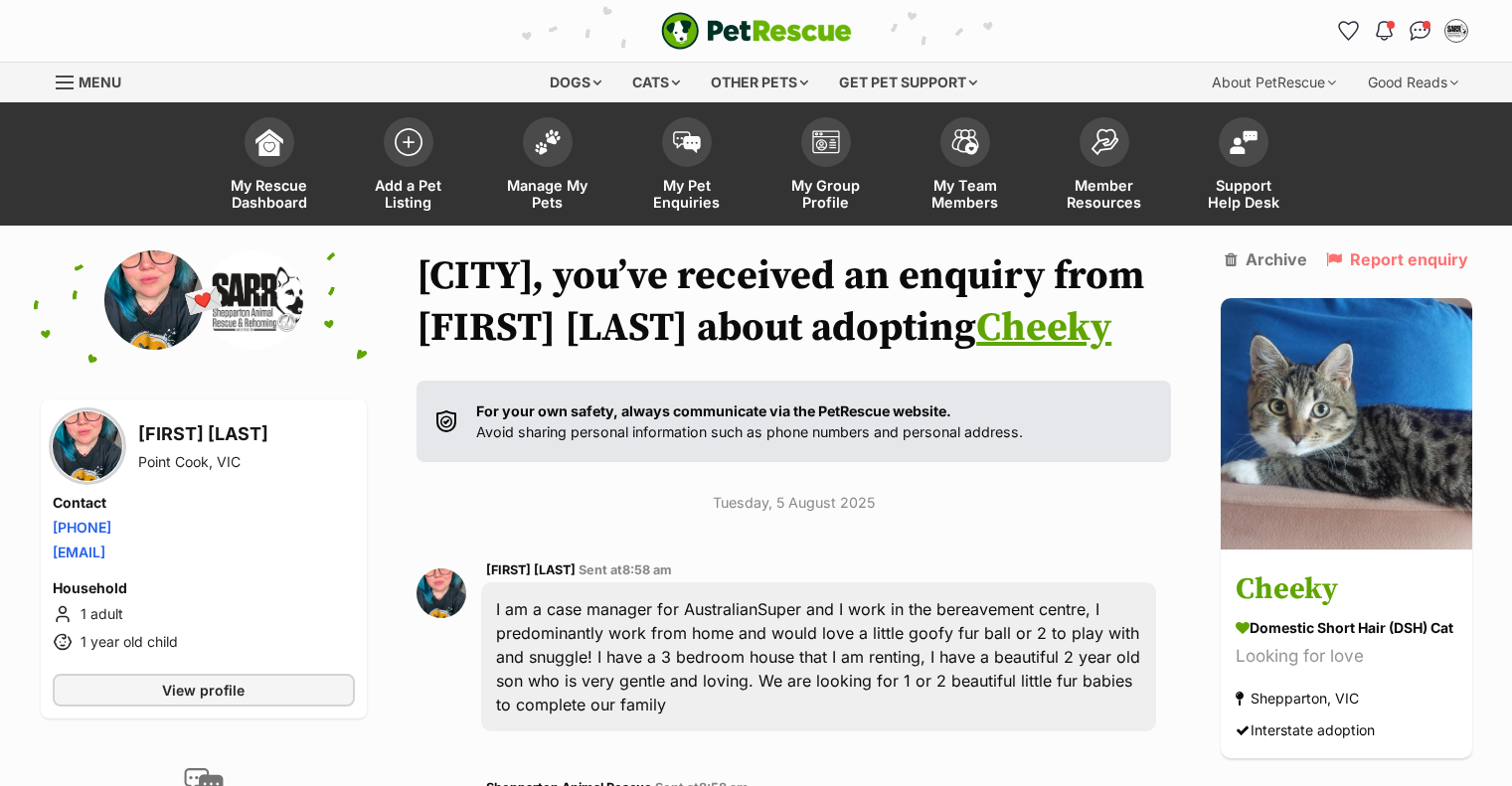 scroll, scrollTop: 294, scrollLeft: 0, axis: vertical 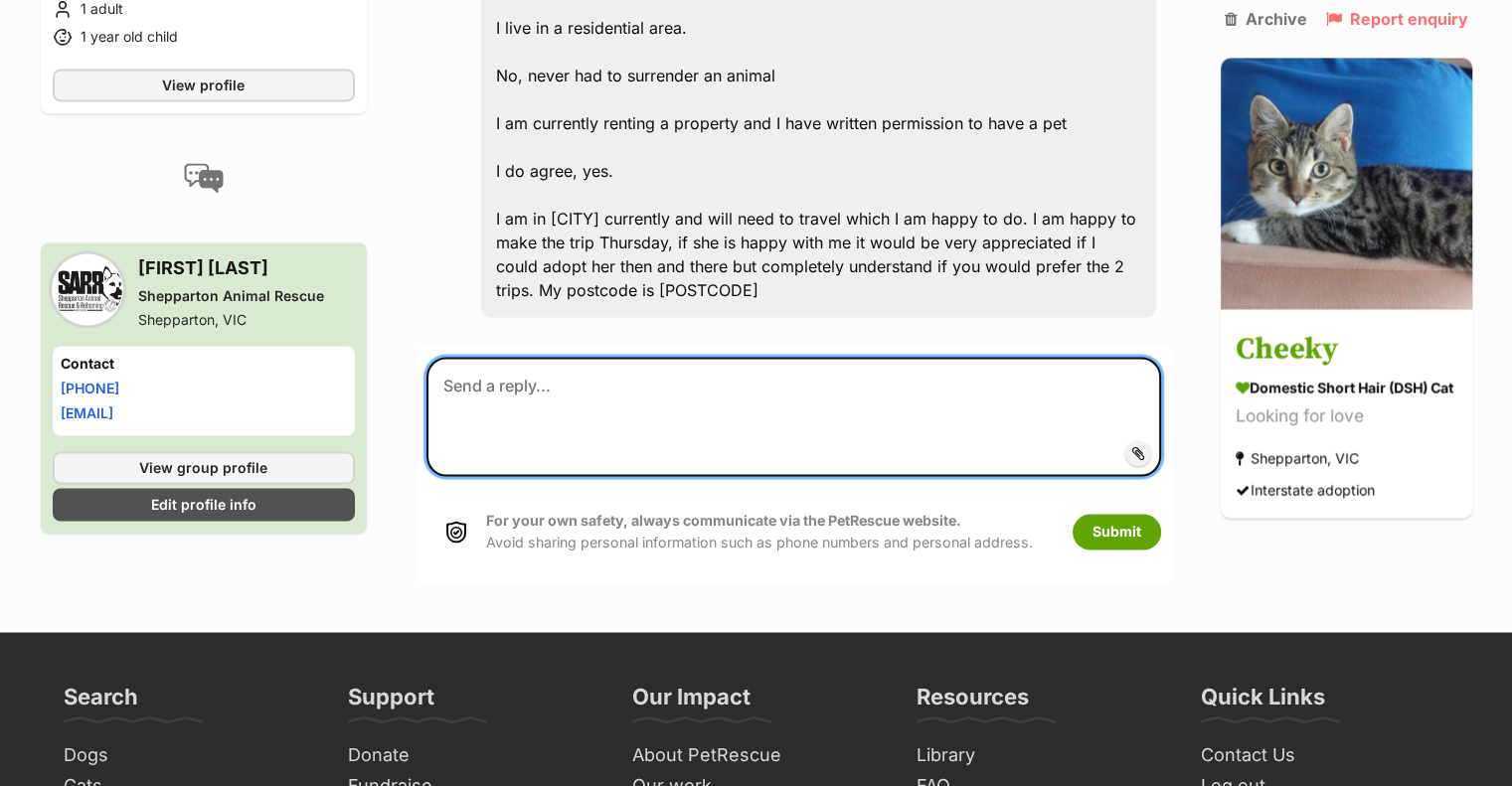 click at bounding box center [793, 416] 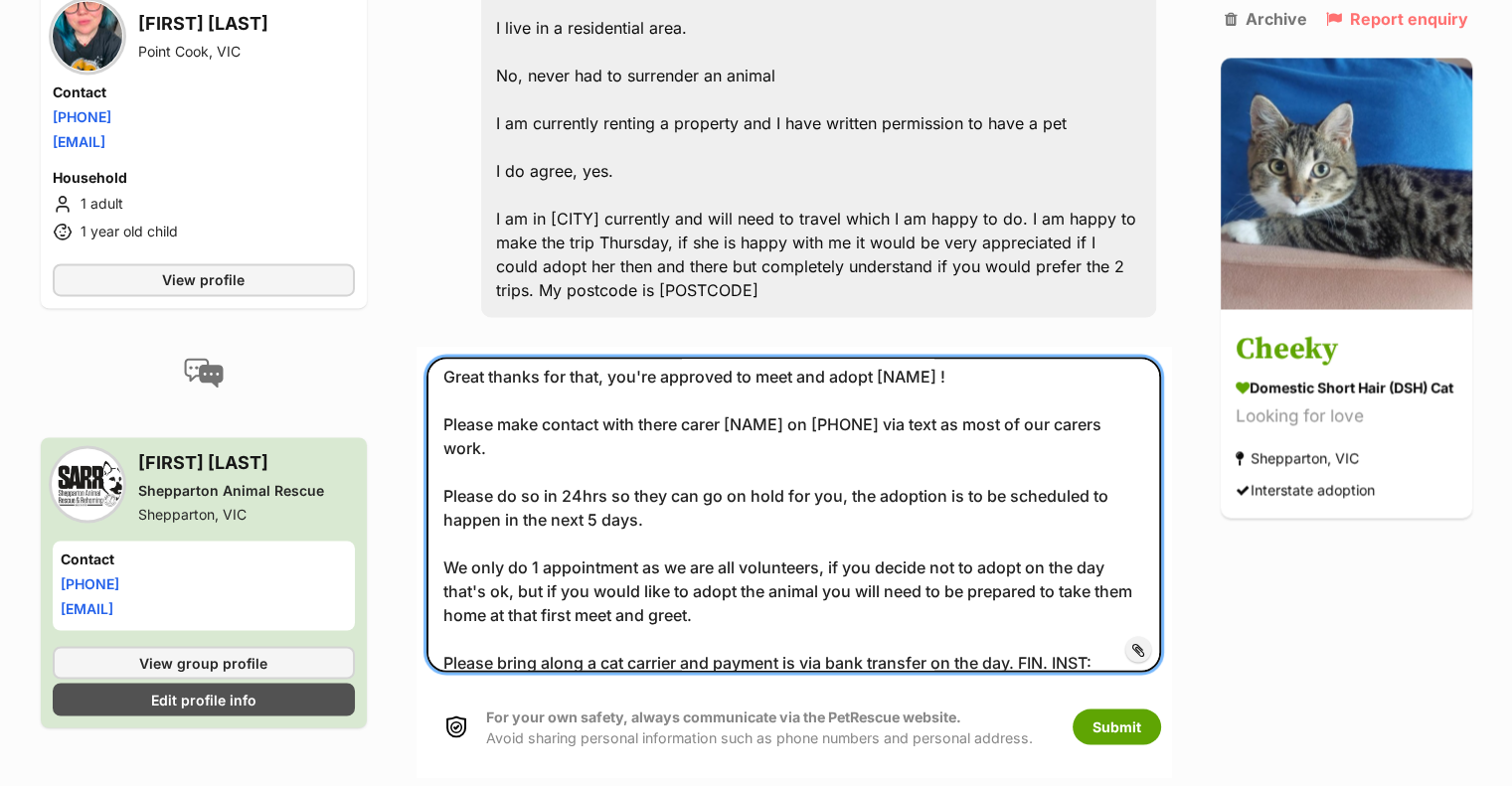scroll, scrollTop: 0, scrollLeft: 0, axis: both 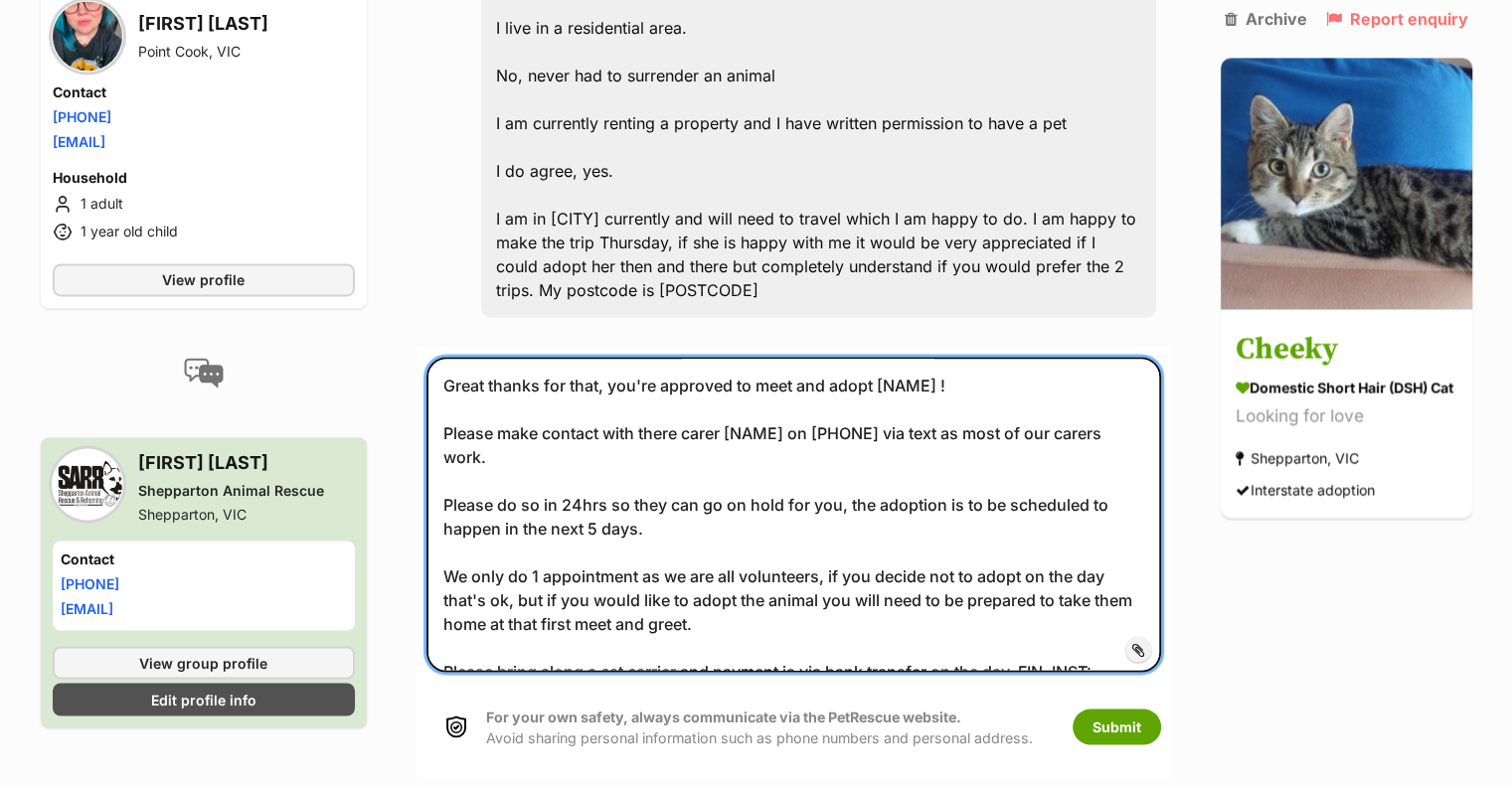 click on "Great thanks for that, you're approved to meet and adopt [NAME] !
Please make contact with there carer [NAME] on [PHONE] via text as most of our carers work.
Please do so in 24hrs so they can go on hold for you, the adoption is to be scheduled to happen in the next 5 days.
We only do 1 appointment as we are all volunteers, if you decide not to adopt on the day that's ok, but if you would like to adopt the animal you will need to be prepared to take them home at that first meet and greet.
Please bring along a cat carrier and payment is via bank transfer on the day. FIN. INST: GMCU ACC NAME: Shepparton Animal Rescue BSB: 803 078 ACC NO.: 100091663 REF: 'Honey'
The cats are currently eating lifewise dry food, please let us know if you would like to purchace some from us on the day.
Bags are 1kg for $28 and 2.5kg for $42" at bounding box center (793, 514) 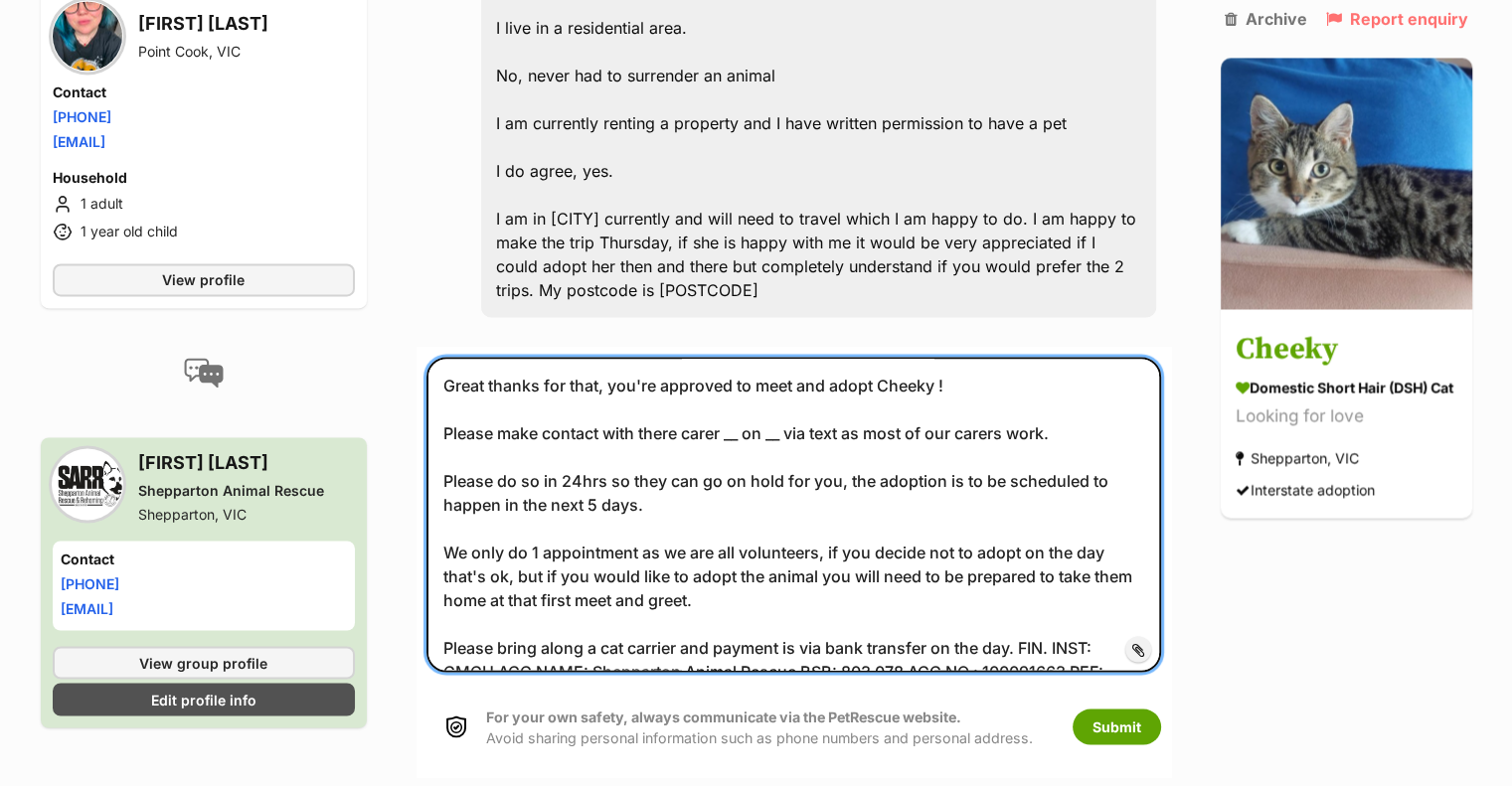 click on "Great thanks for that, you're approved to meet and adopt Cheeky !
Please make contact with there carer __ on __ via text as most of our carers work.
Please do so in 24hrs so they can go on hold for you, the adoption is to be scheduled to happen in the next 5 days.
We only do 1 appointment as we are all volunteers, if you decide not to adopt on the day that's ok, but if you would like to adopt the animal you will need to be prepared to take them home at that first meet and greet.
Please bring along a cat carrier and payment is via bank transfer on the day. FIN. INST: GMCU ACC NAME: Shepparton Animal Rescue BSB: 803 078 ACC NO.: 100091663 REF: 'Honey'
The cats are currently eating lifewise dry food, please let us know if you would like to purchace some from us on the day.
Bags are 1kg for $28 and 2.5kg for $42" at bounding box center (793, 514) 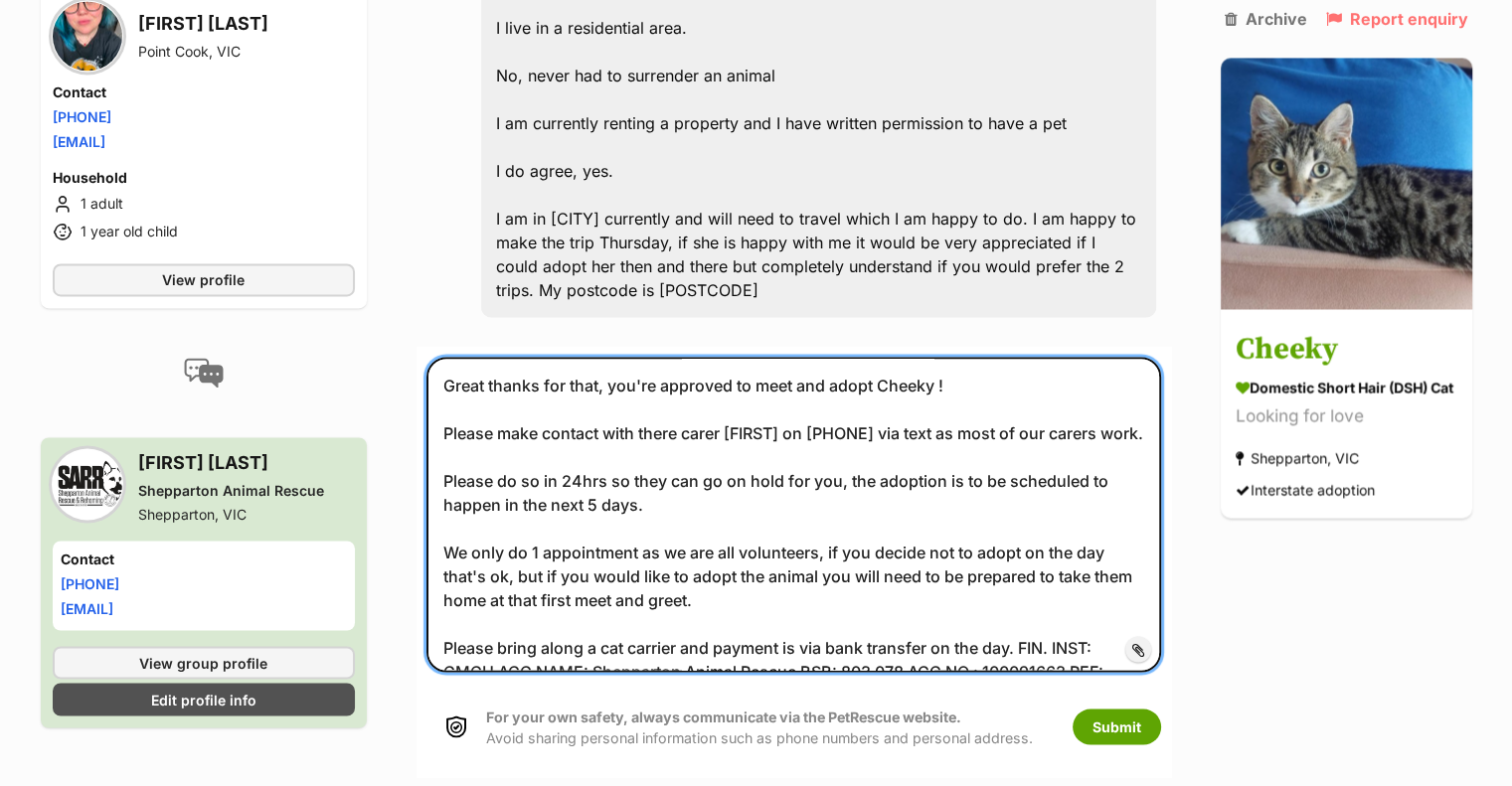 click on "Great thanks for that, you're approved to meet and adopt Cheeky !
Please make contact with there carer [FIRST] on [PHONE] via text as most of our carers work.
Please do so in 24hrs so they can go on hold for you, the adoption is to be scheduled to happen in the next 5 days.
We only do 1 appointment as we are all volunteers, if you decide not to adopt on the day that's ok, but if you would like to adopt the animal you will need to be prepared to take them home at that first meet and greet.
Please bring along a cat carrier and payment is via bank transfer on the day. FIN. INST: GMCU ACC NAME: Shepparton Animal Rescue BSB: 803 078 ACC NO.: 100091663 REF: 'Honey'
The cats are currently eating lifewise dry food, please let us know if you would like to purchace some from us on the day.
Bags are 1kg for $28 and 2.5kg for $42" at bounding box center [793, 514] 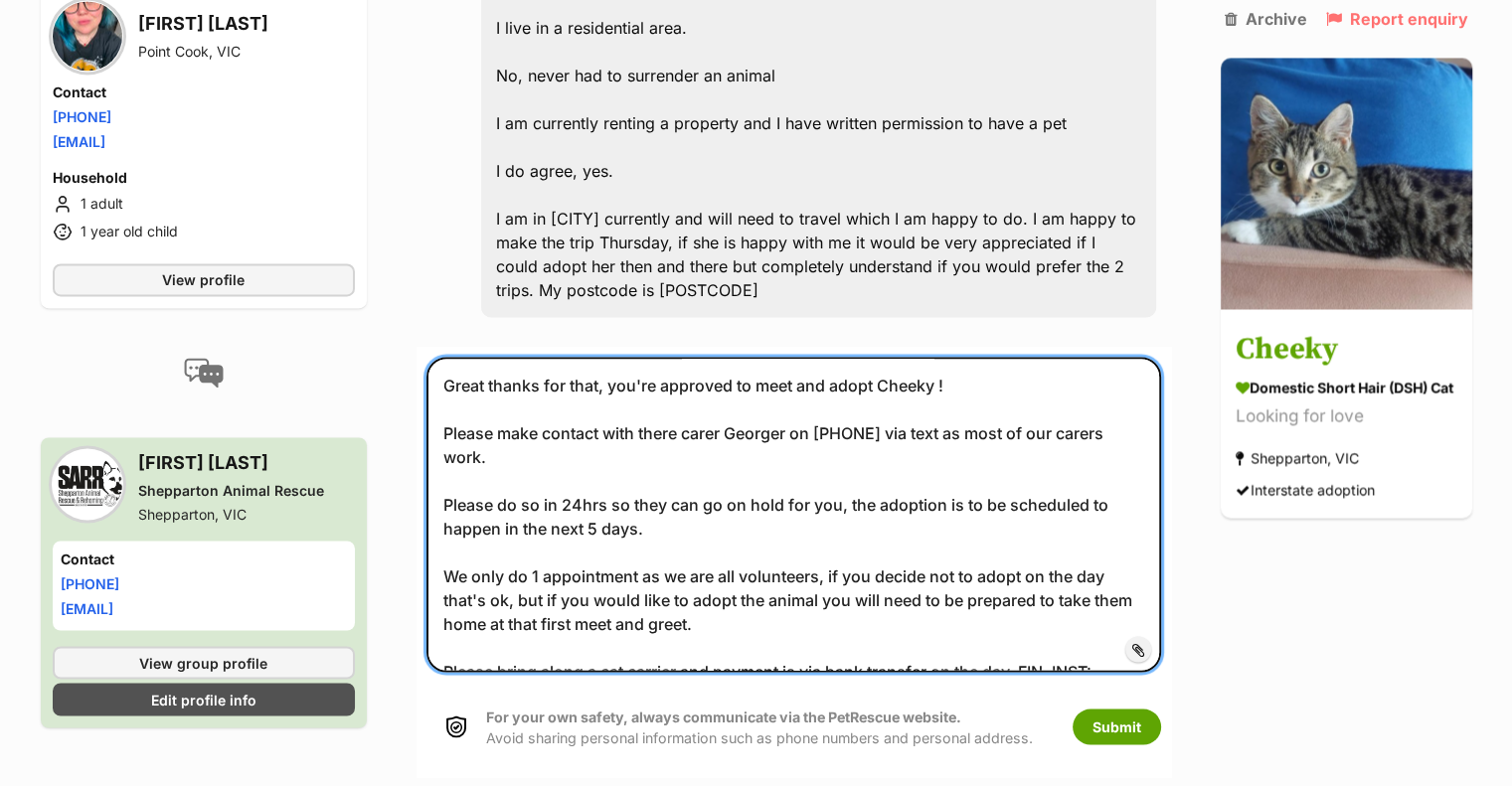 click on "Great thanks for that, you're approved to meet and adopt Cheeky !
Please make contact with there carer Georger on [PHONE] via text as most of our carers work.
Please do so in 24hrs so they can go on hold for you, the adoption is to be scheduled to happen in the next 5 days.
We only do 1 appointment as we are all volunteers, if you decide not to adopt on the day that's ok, but if you would like to adopt the animal you will need to be prepared to take them home at that first meet and greet.
Please bring along a cat carrier and payment is via bank transfer on the day. FIN. INST: GMCU ACC NAME: Shepparton Animal Rescue BSB: 803 078 ACC NO.: 100091663 REF: 'Honey'
The cats are currently eating lifewise dry food, please let us know if you would like to purchace some from us on the day.
Bags are 1kg for $28 and 2.5kg for $42" at bounding box center [793, 514] 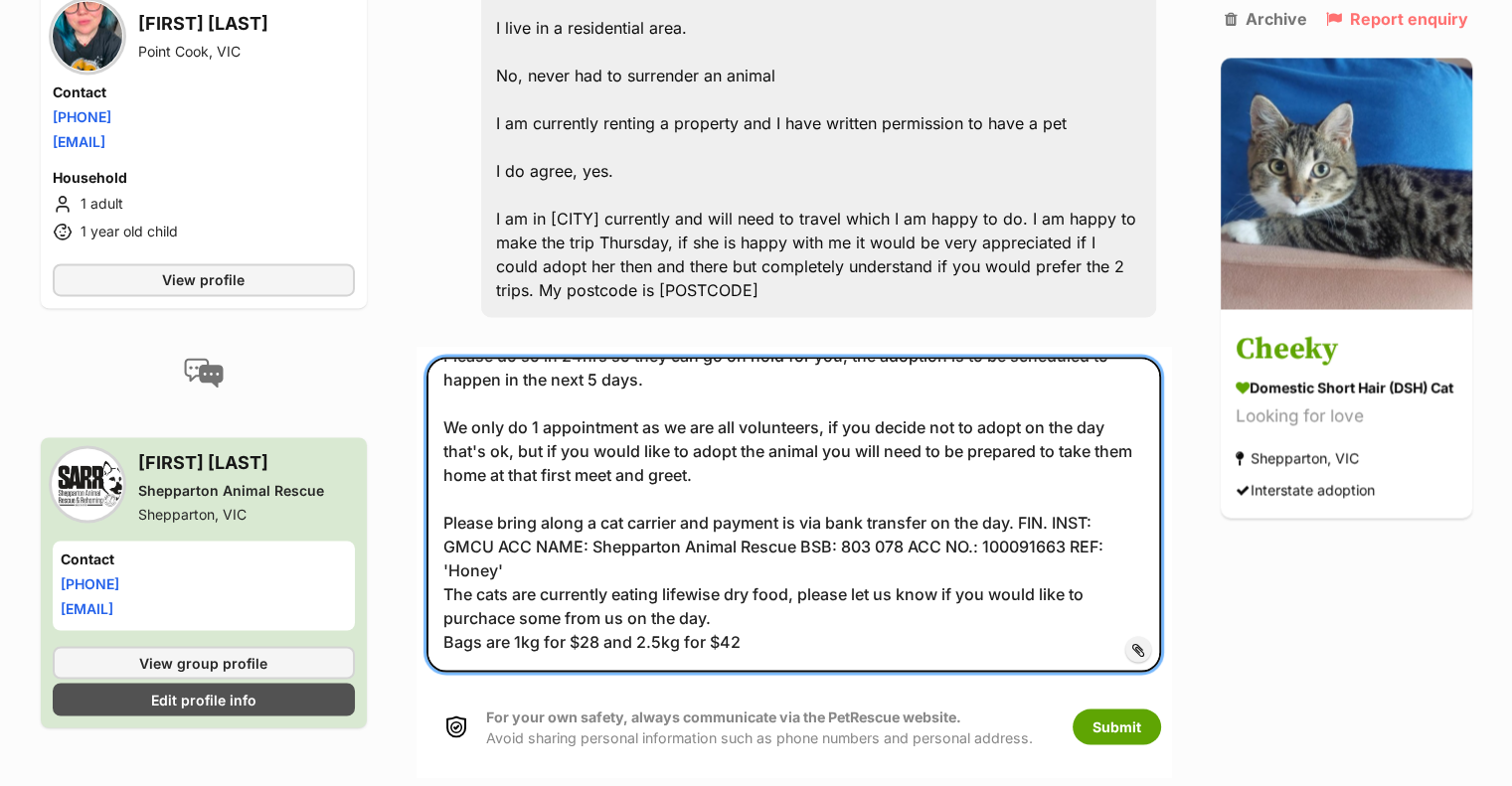 scroll, scrollTop: 171, scrollLeft: 0, axis: vertical 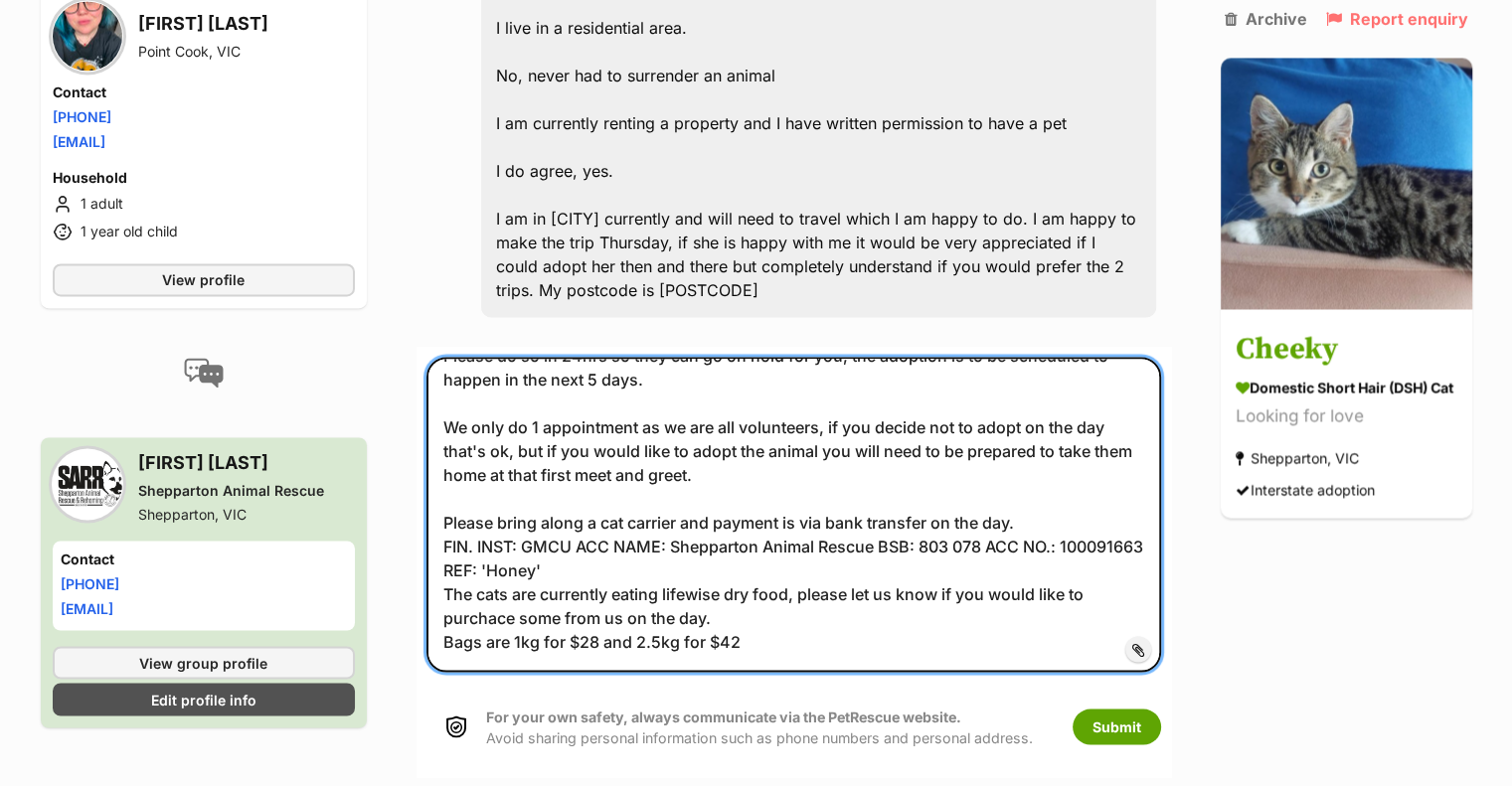 click on "Great thanks for that, you're approved to meet and adopt Cheeky !
Please make contact with there carer Georger on 0409 976 161 via text as most of our carers work.
Please do so in 24hrs so they can go on hold for you, the adoption is to be scheduled to happen in the next 5 days.
We only do 1 appointment as we are all volunteers, if you decide not to adopt on the day that's ok, but if you would like to adopt the animal you will need to be prepared to take them home at that first meet and greet.
Please bring along a cat carrier and payment is via bank transfer on the day.
FIN. INST: GMCU ACC NAME: Shepparton Animal Rescue BSB: 803 078 ACC NO.: 100091663 REF: 'Honey'
The cats are currently eating lifewise dry food, please let us know if you would like to purchace some from us on the day.
Bags are 1kg for $28 and 2.5kg for $42" at bounding box center (793, 514) 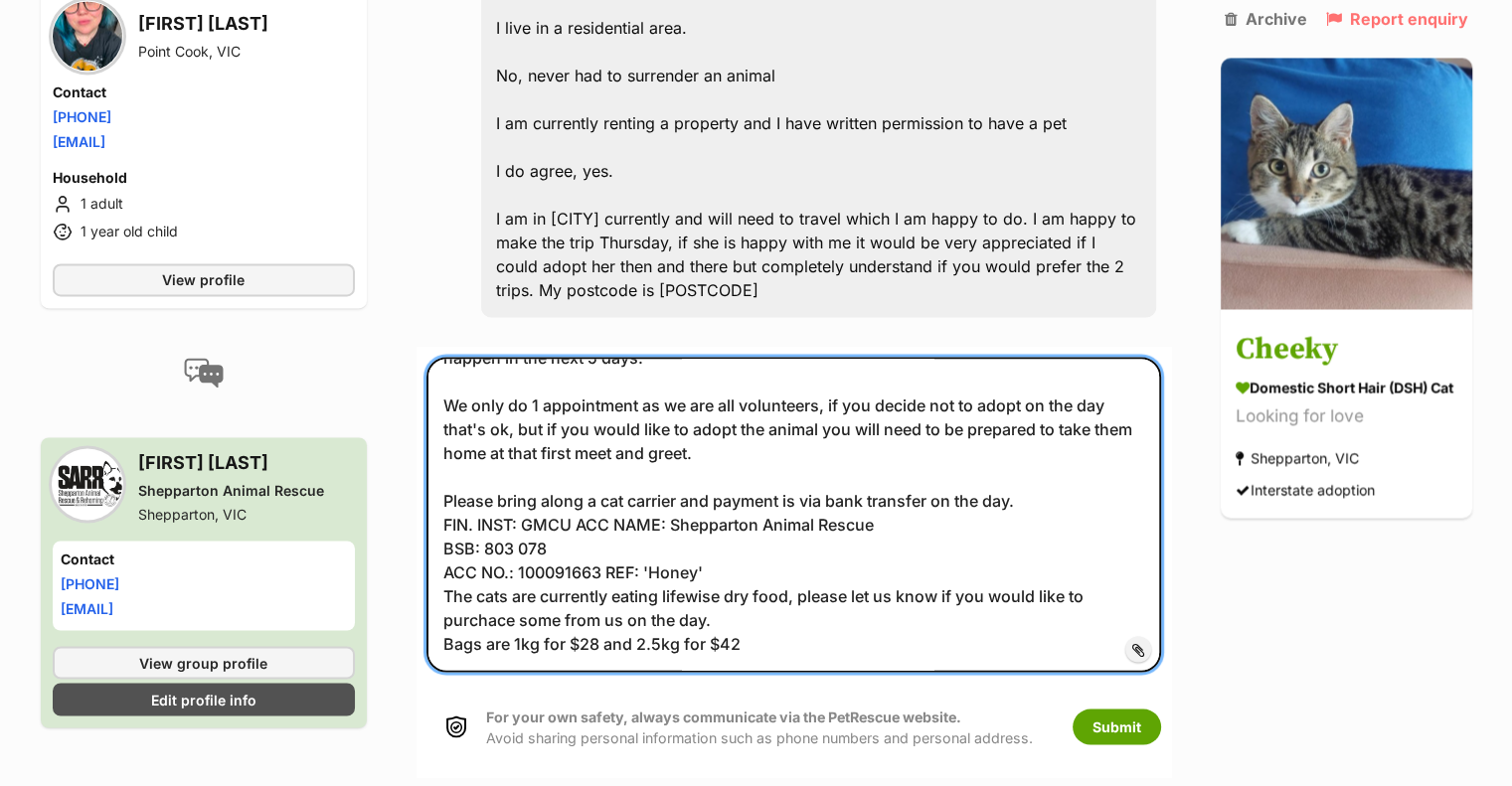 click on "Great thanks for that, you're approved to meet and adopt Cheeky !
Please make contact with there carer Georger on 0409 976 161 via text as most of our carers work.
Please do so in 24hrs so they can go on hold for you, the adoption is to be scheduled to happen in the next 5 days.
We only do 1 appointment as we are all volunteers, if you decide not to adopt on the day that's ok, but if you would like to adopt the animal you will need to be prepared to take them home at that first meet and greet.
Please bring along a cat carrier and payment is via bank transfer on the day.
FIN. INST: GMCU ACC NAME: Shepparton Animal Rescue
BSB: 803 078
ACC NO.: 100091663 REF: 'Honey'
The cats are currently eating lifewise dry food, please let us know if you would like to purchace some from us on the day.
Bags are 1kg for $28 and 2.5kg for $42" at bounding box center (793, 514) 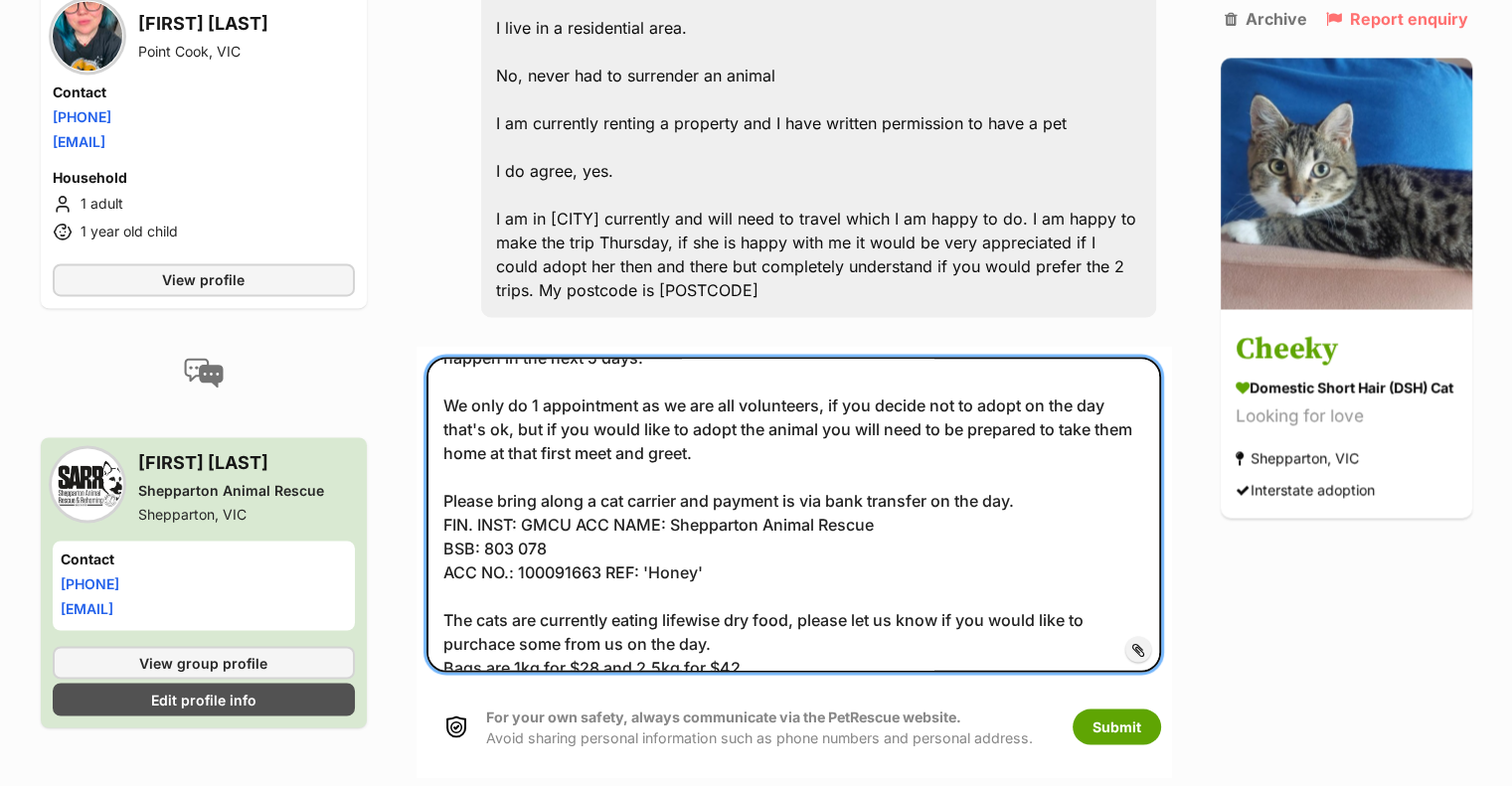 click on "Great thanks for that, you're approved to meet and adopt Cheeky !
Please make contact with there carer Georger on 0409 976 161 via text as most of our carers work.
Please do so in 24hrs so they can go on hold for you, the adoption is to be scheduled to happen in the next 5 days.
We only do 1 appointment as we are all volunteers, if you decide not to adopt on the day that's ok, but if you would like to adopt the animal you will need to be prepared to take them home at that first meet and greet.
Please bring along a cat carrier and payment is via bank transfer on the day.
FIN. INST: GMCU ACC NAME: Shepparton Animal Rescue
BSB: 803 078
ACC NO.: 100091663 REF: 'Honey'
The cats are currently eating lifewise dry food, please let us know if you would like to purchace some from us on the day.
Bags are 1kg for $28 and 2.5kg for $42" at bounding box center [793, 514] 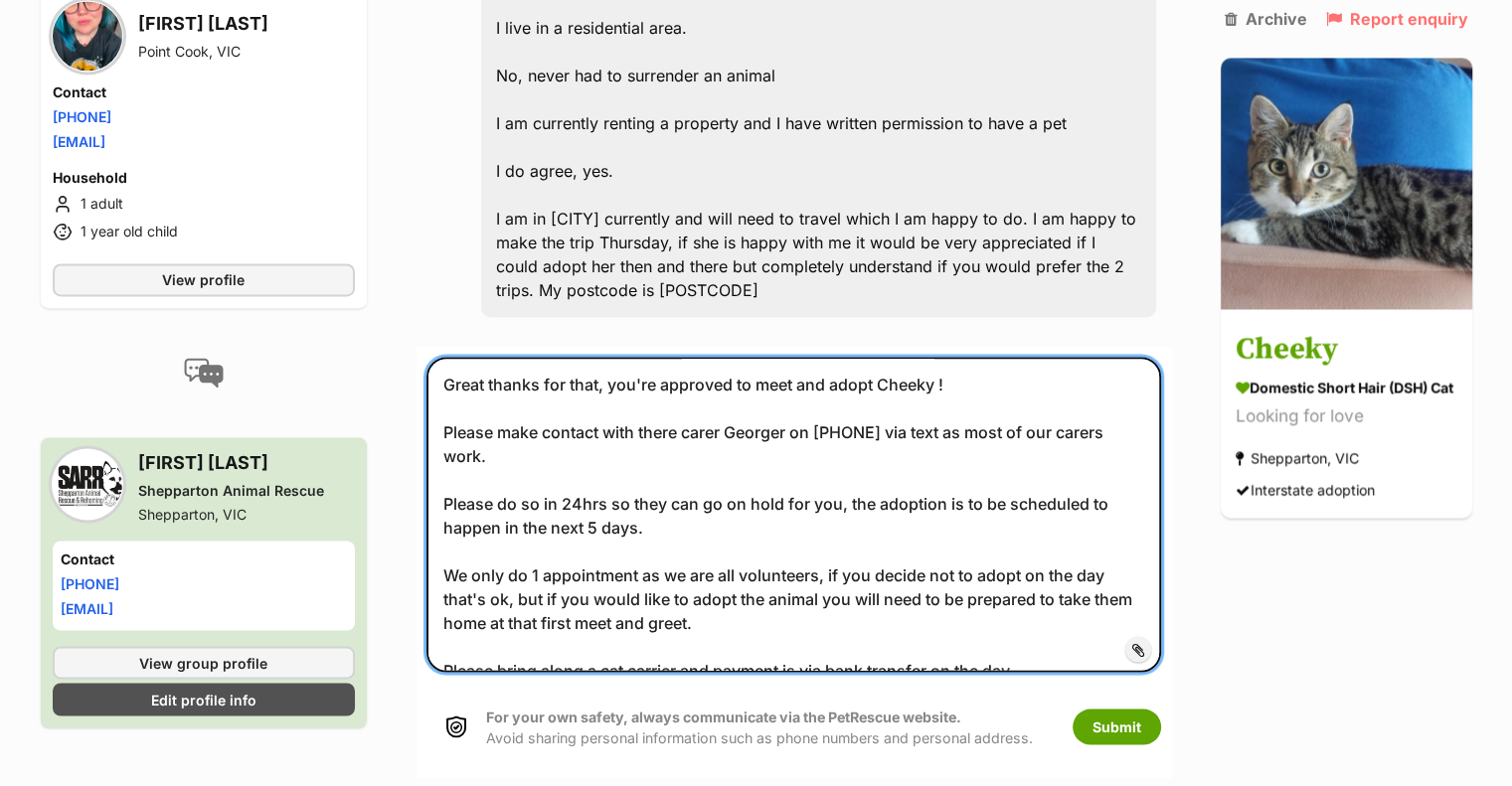 scroll, scrollTop: 0, scrollLeft: 0, axis: both 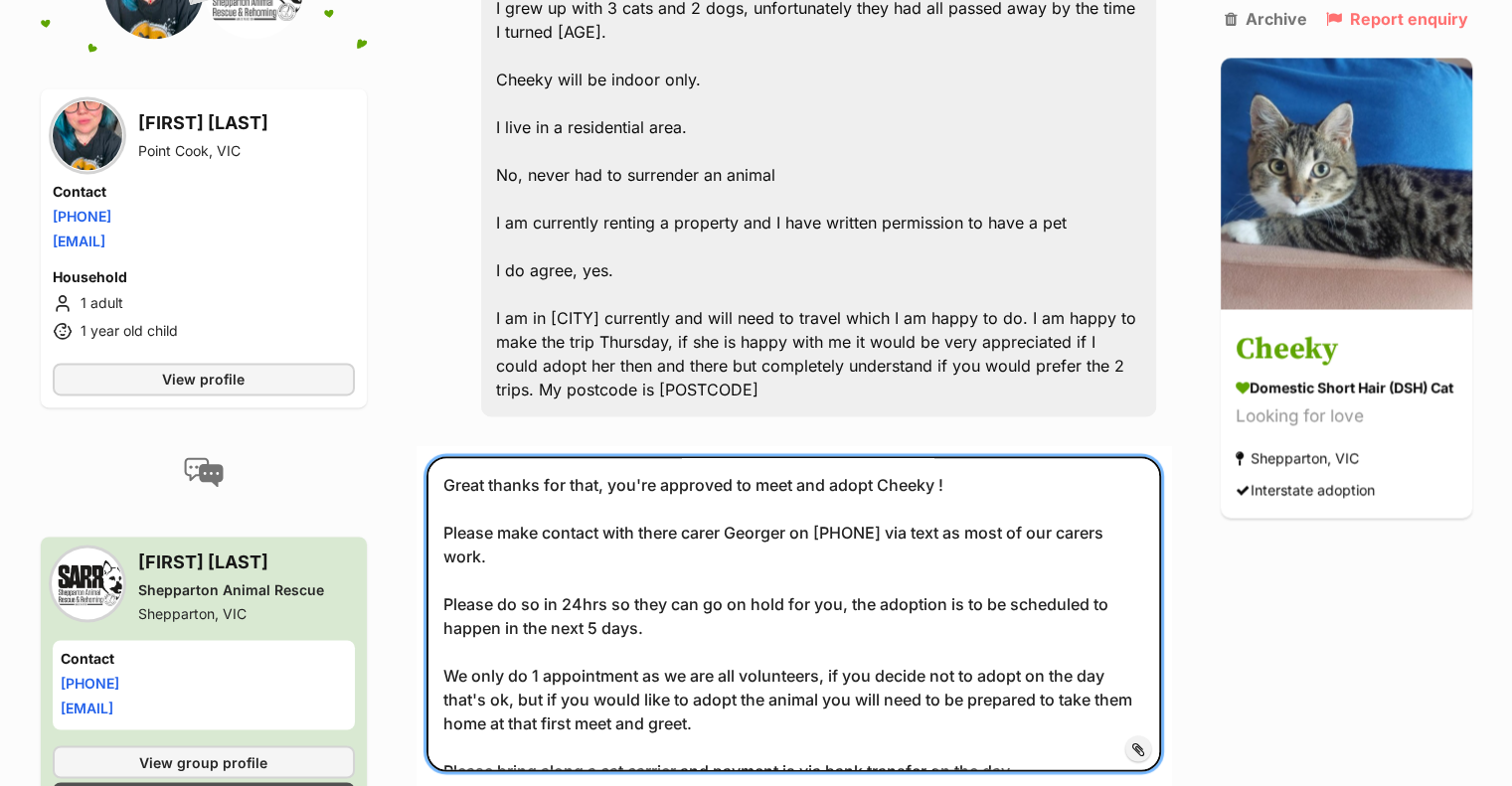 drag, startPoint x: 790, startPoint y: 484, endPoint x: 733, endPoint y: 483, distance: 57.00877 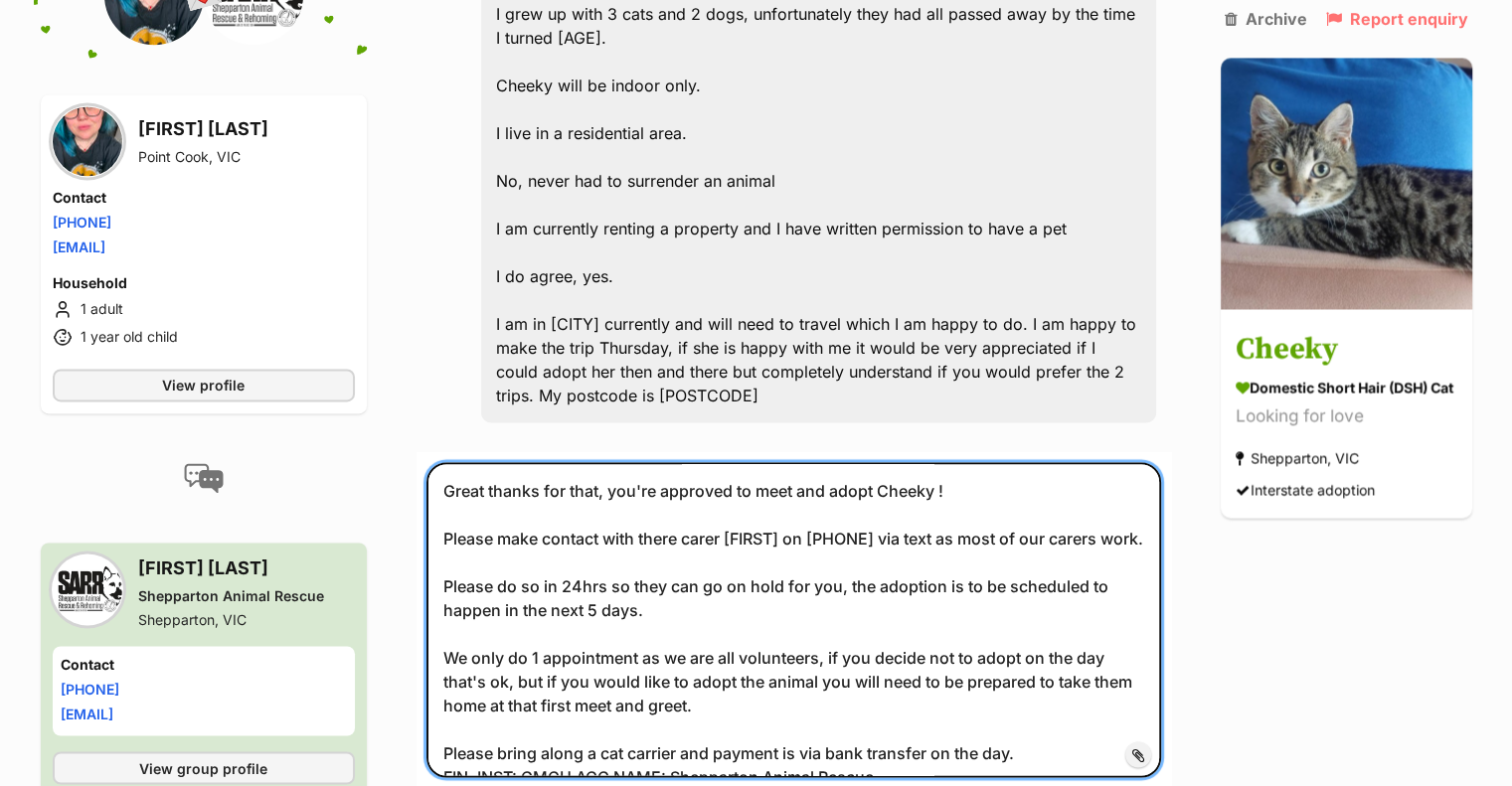 scroll, scrollTop: 3124, scrollLeft: 0, axis: vertical 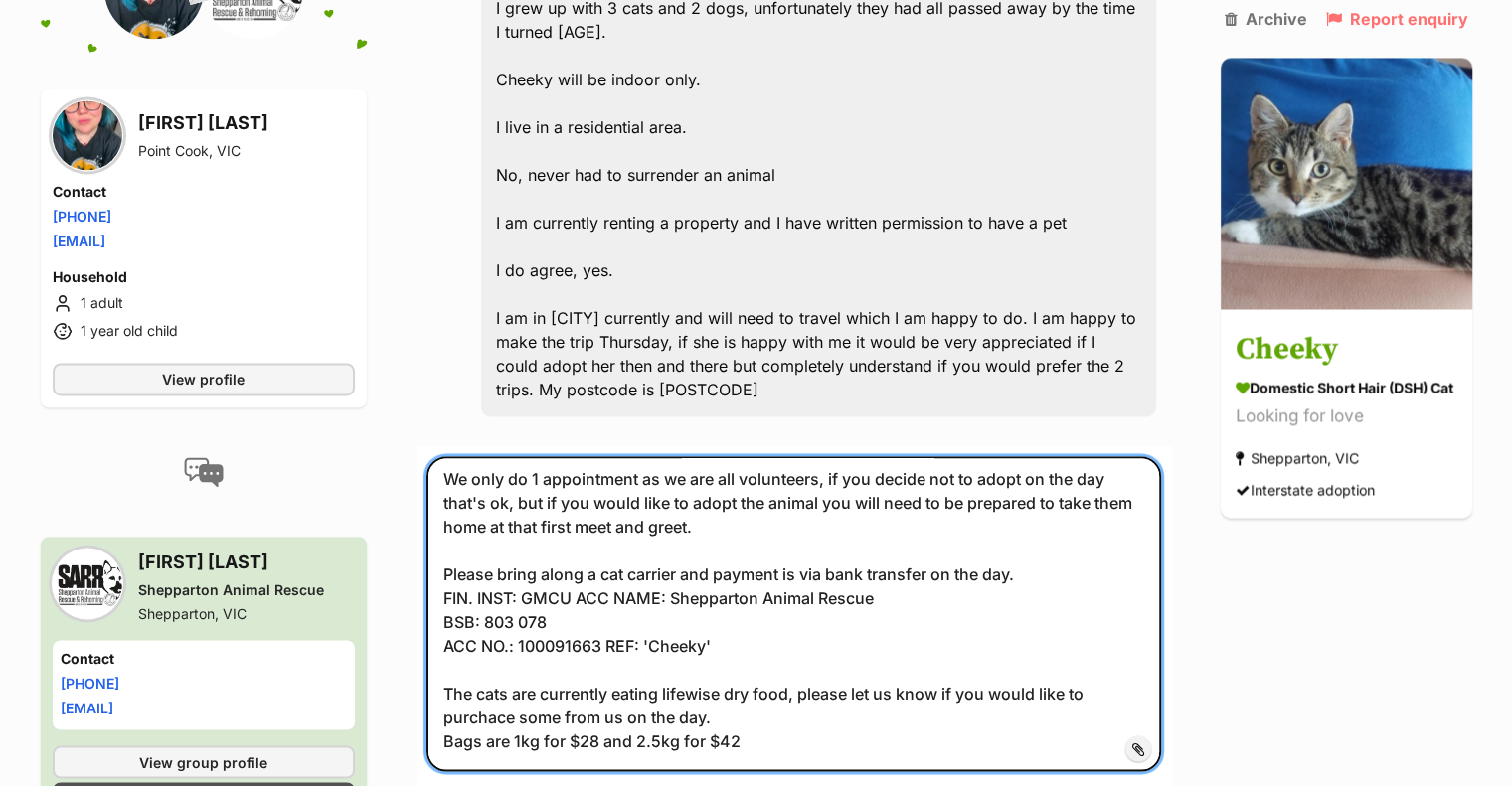 type on "Great thanks for that, you're approved to meet and adopt Cheeky !
Please make contact with there carer Georgie on 0409 976 161 via text as most of our carers work.
Please do so in 24hrs so they can go on hold for you, the adoption is to be scheduled to happen in the next 5 days.
We only do 1 appointment as we are all volunteers, if you decide not to adopt on the day that's ok, but if you would like to adopt the animal you will need to be prepared to take them home at that first meet and greet.
Please bring along a cat carrier and payment is via bank transfer on the day.
FIN. INST: GMCU ACC NAME: Shepparton Animal Rescue
BSB: 803 078
ACC NO.: 100091663 REF: 'Cheeky'
The cats are currently eating lifewise dry food, please let us know if you would like to purchace some from us on the day.
Bags are 1kg for $28 and 2.5kg for $42" 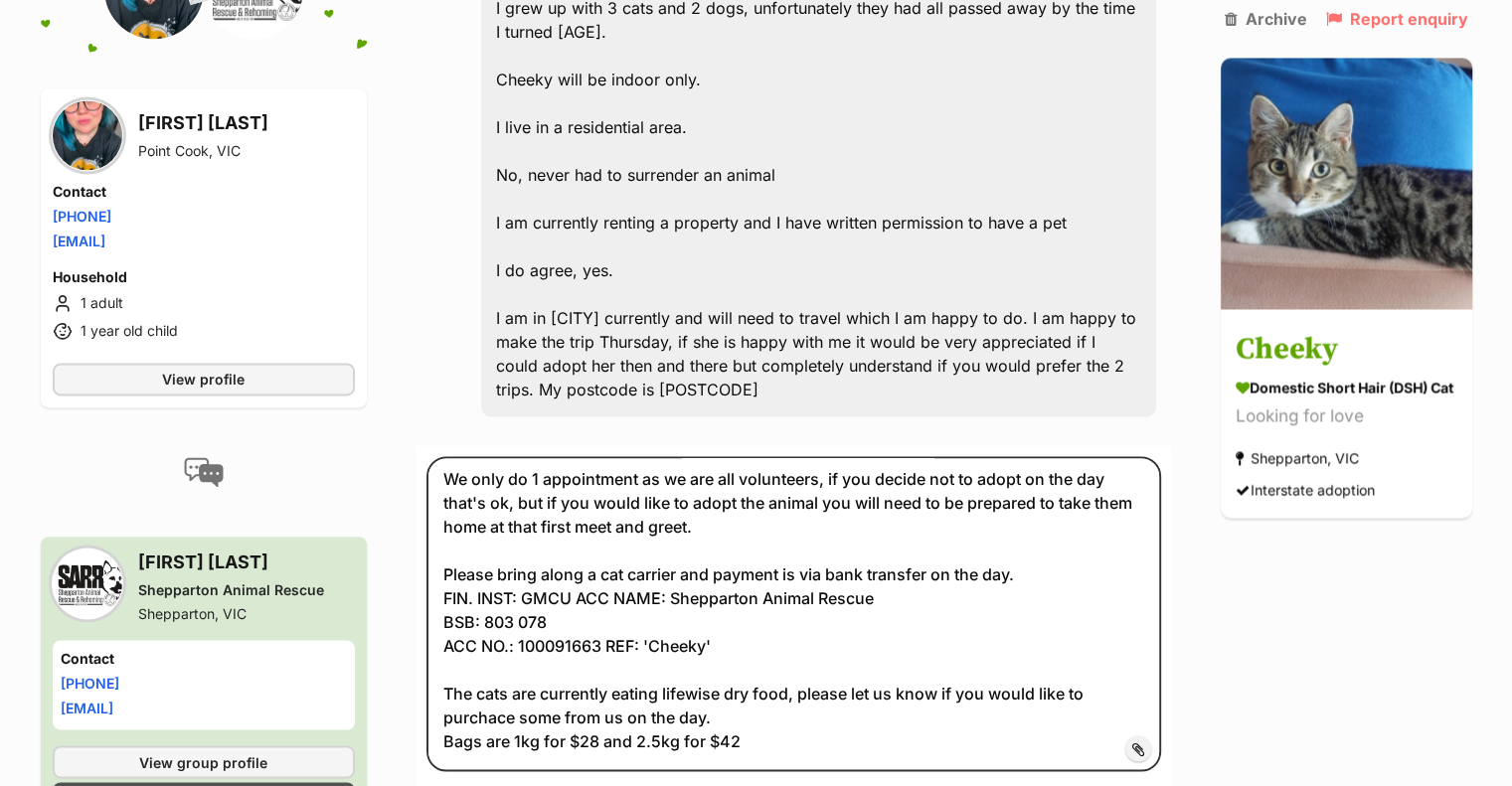 click on "Submit" at bounding box center (1116, 826) 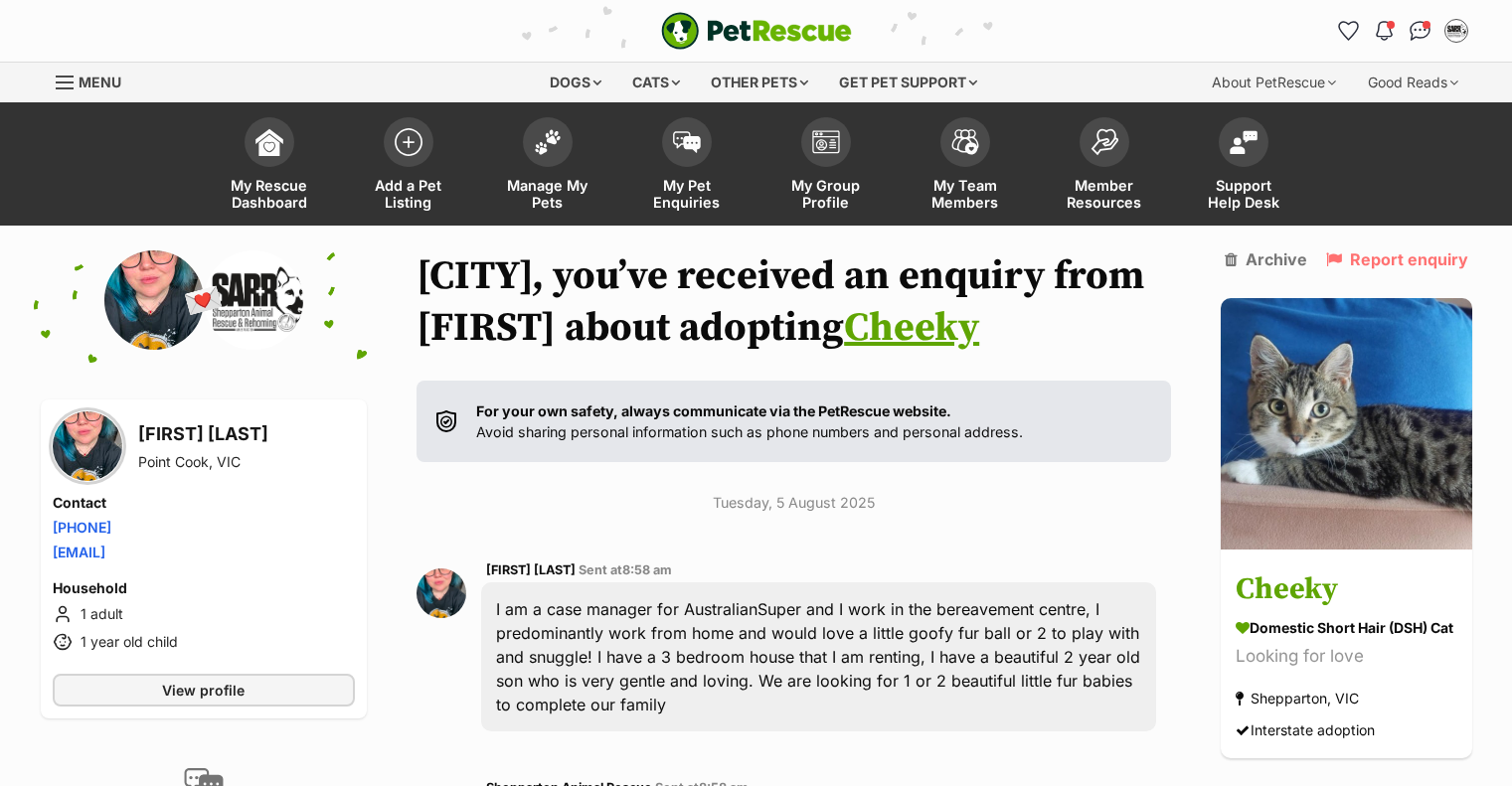 scroll, scrollTop: 2943, scrollLeft: 0, axis: vertical 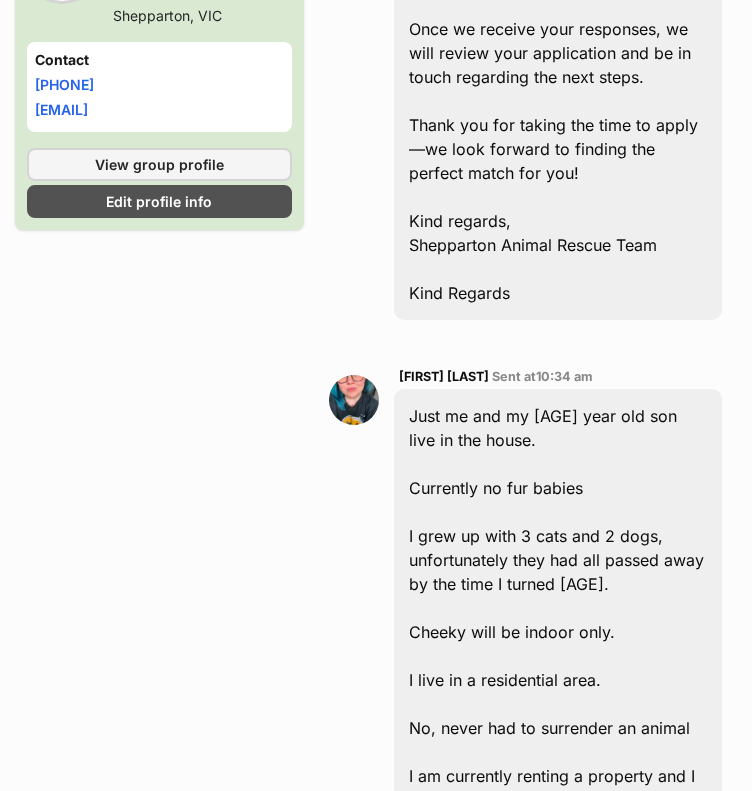 click on "Just me and my [AGE] year old son live in the house.
Currently no fur babies
I grew up with 3 cats and 2 dogs, unfortunately they had all passed away by the time I turned [AGE].
Cheeky will be indoor only.
I live in a residential area.
No, never had to surrender an animal
I am currently renting a property and I have written permission to have a pet
I do agree, yes.
I am in [CITY] currently and will need to travel which I am happy to do. I am happy to make the trip Thursday, if she is happy with me it would be very appreciated if I could adopt her then and there but completely understand if you would prefer the 2 trips. My postcode is [POSTCODE]" at bounding box center (558, 740) 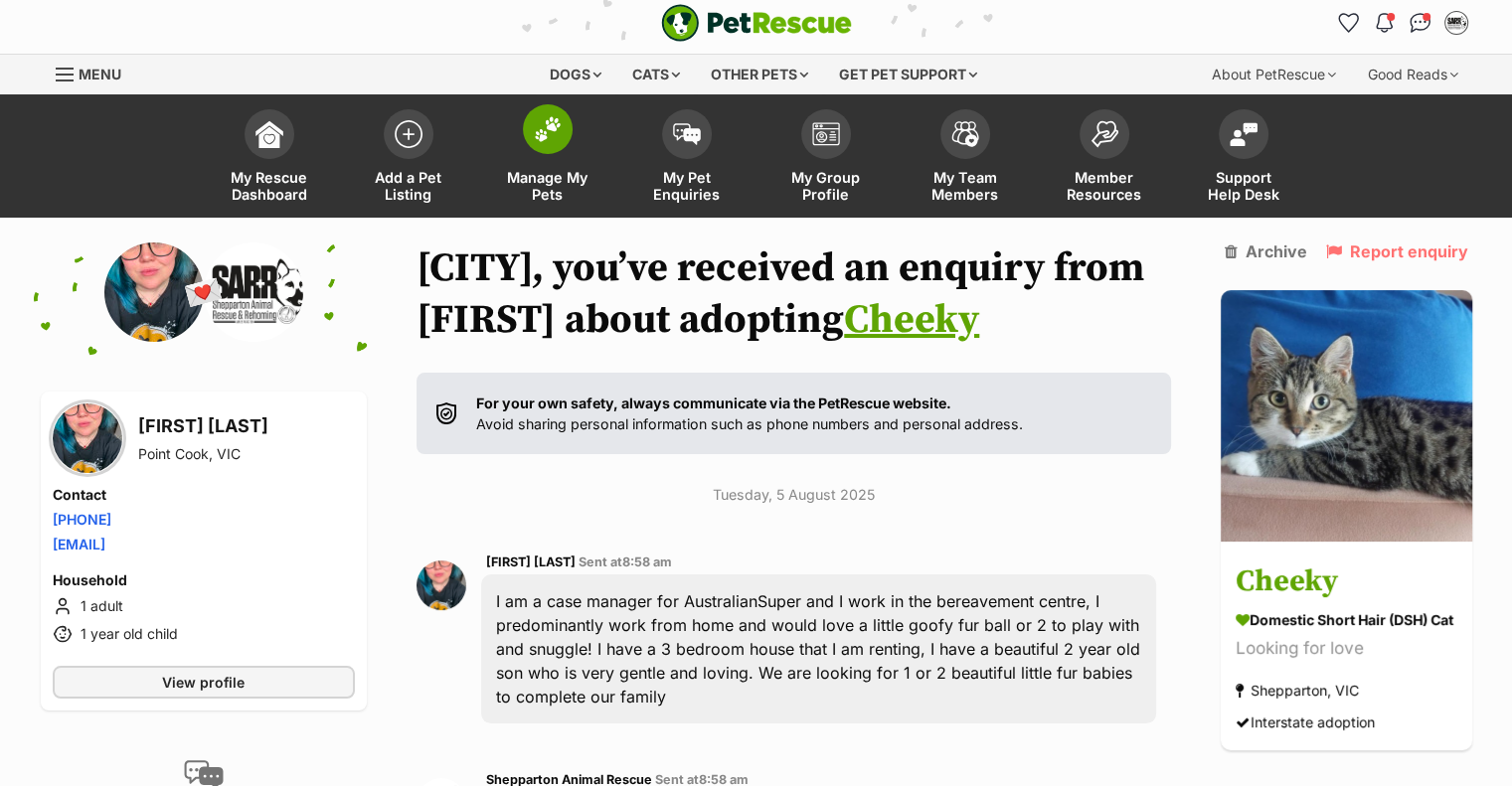 scroll, scrollTop: 0, scrollLeft: 0, axis: both 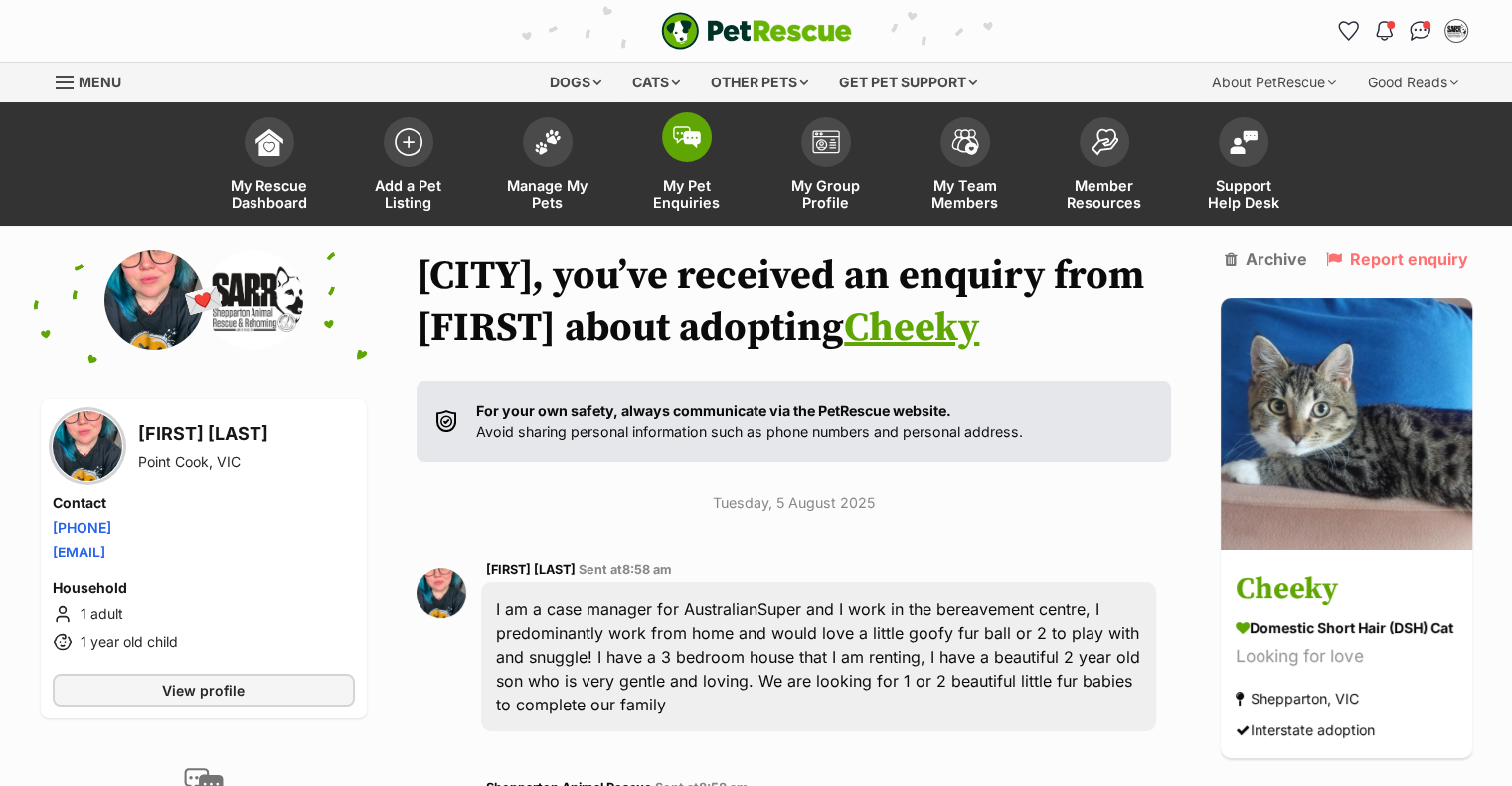 click on "My Pet Enquiries" at bounding box center (687, 194) 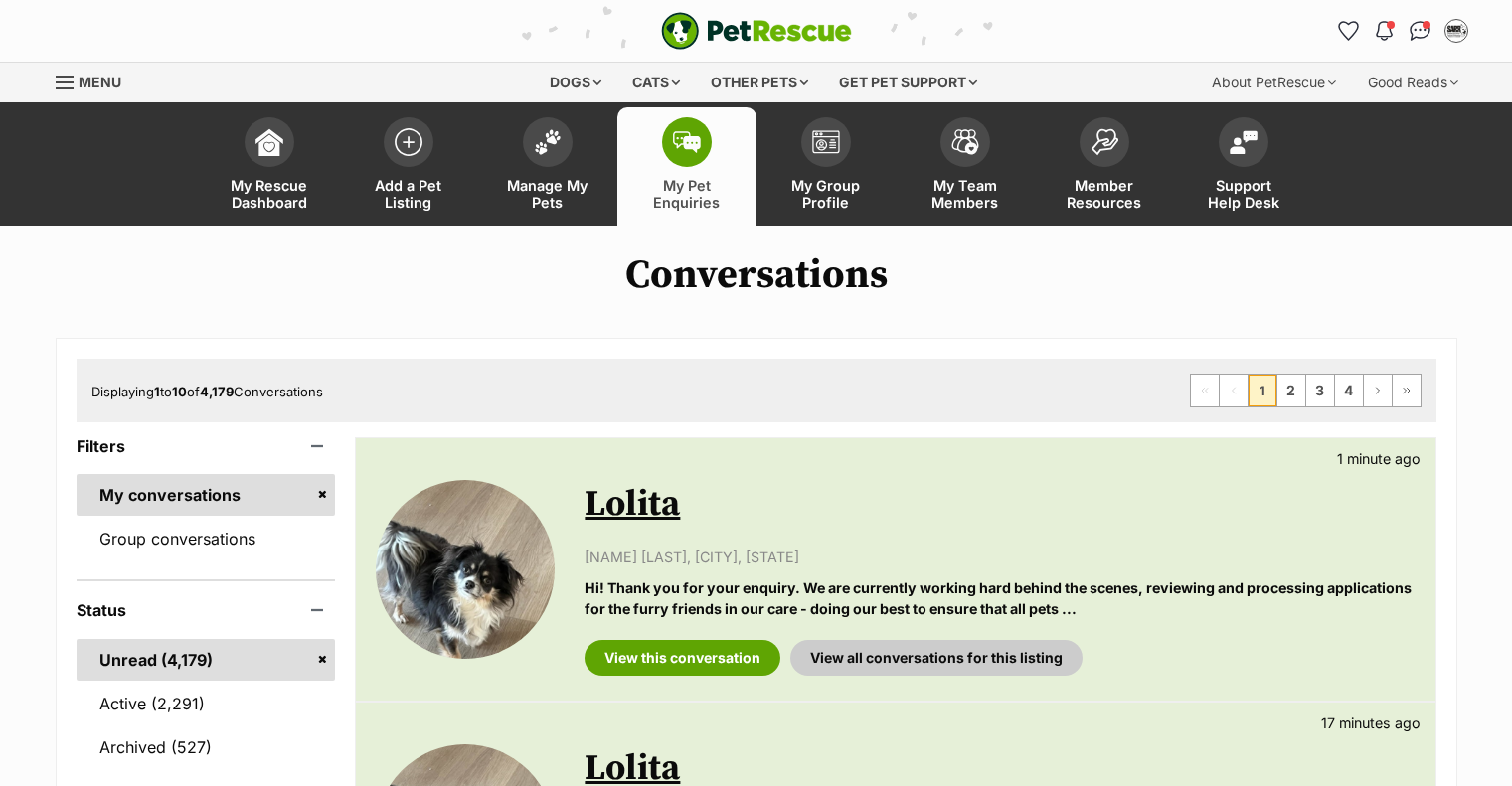 scroll, scrollTop: 0, scrollLeft: 0, axis: both 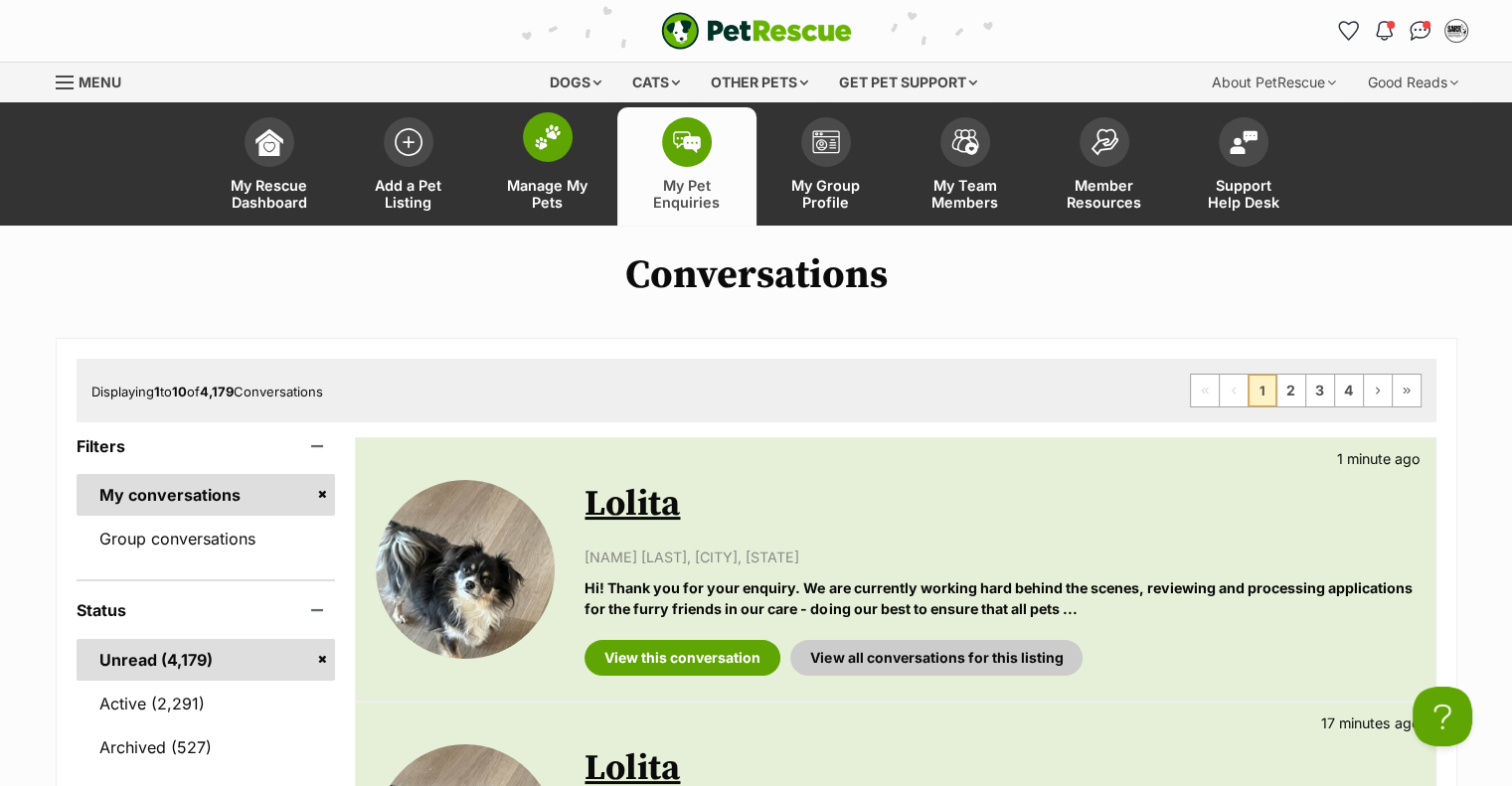 click on "Manage My Pets" at bounding box center (548, 194) 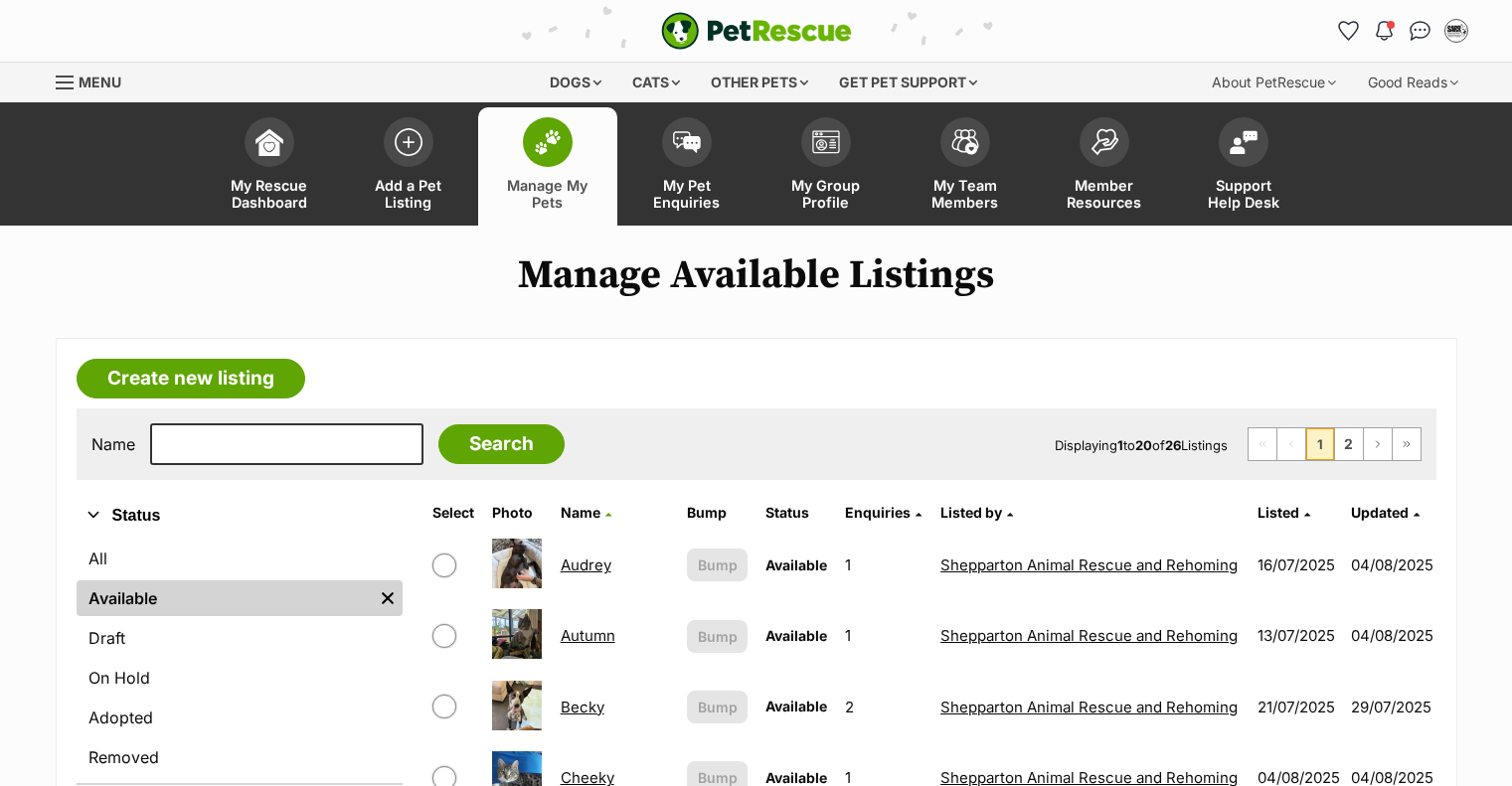 scroll, scrollTop: 0, scrollLeft: 0, axis: both 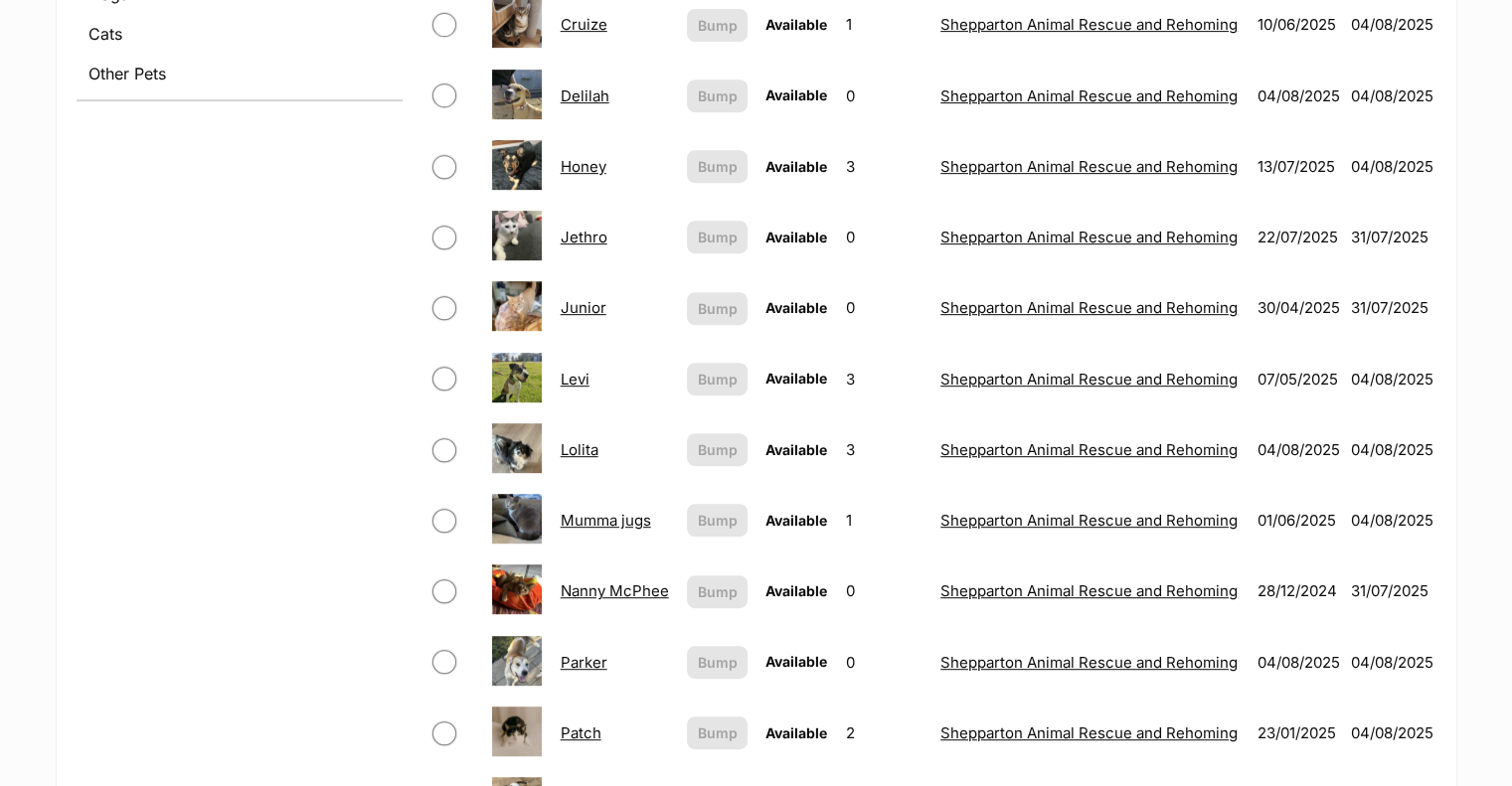 click on "Lolita" at bounding box center (580, 449) 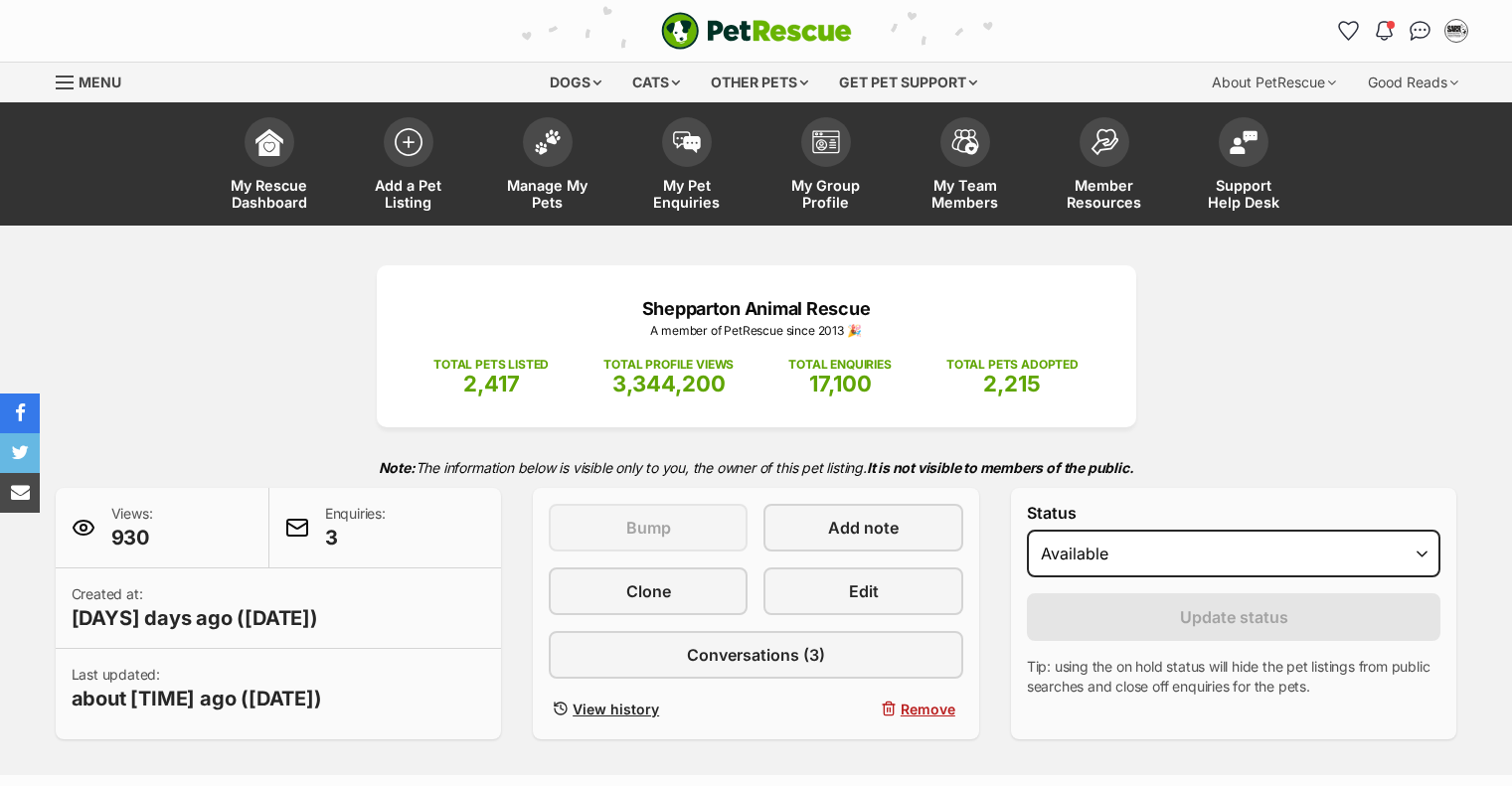 scroll, scrollTop: 0, scrollLeft: 0, axis: both 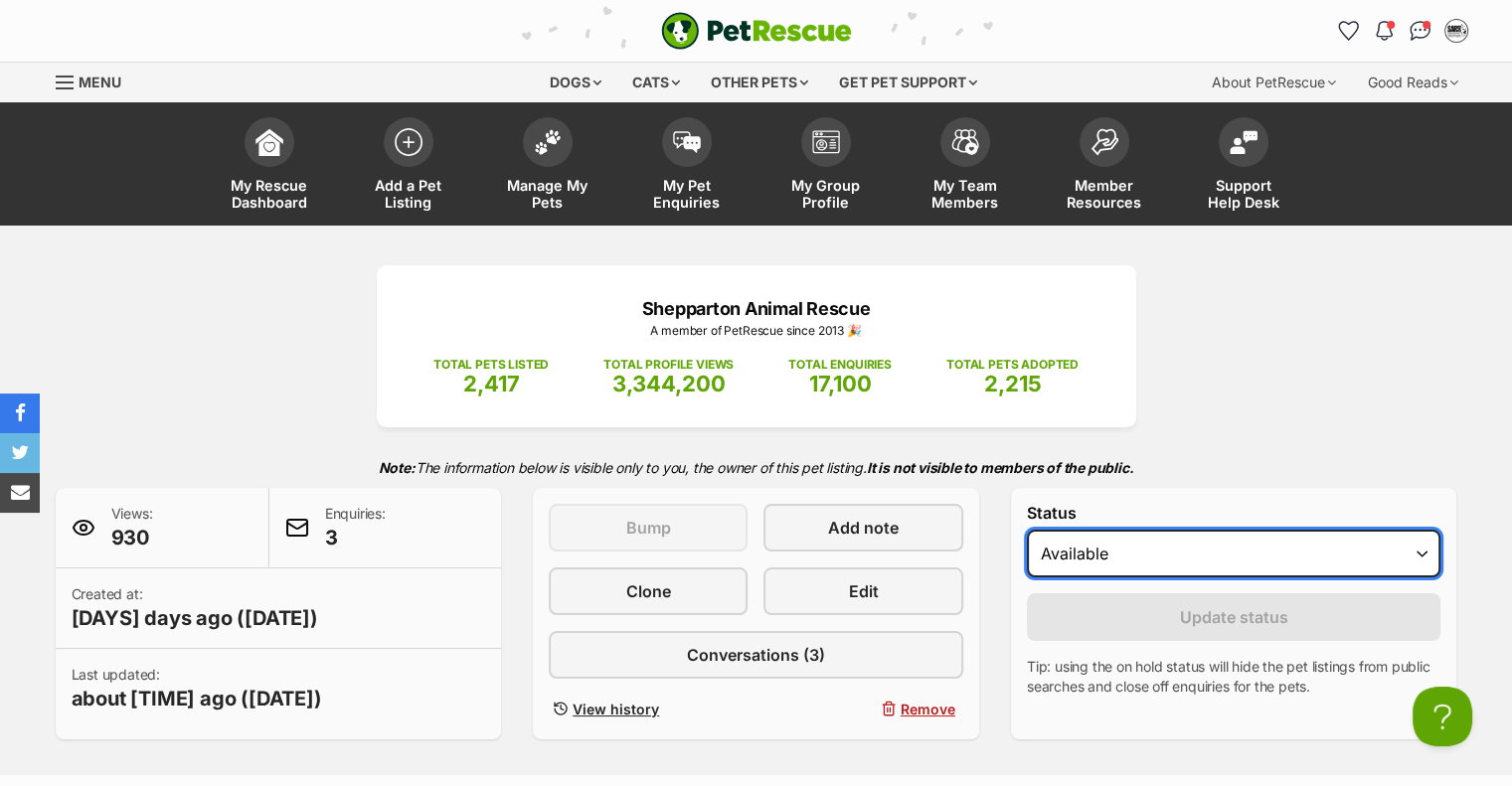 click on "Draft - not available as listing has enquires
Available
On hold
Adopted" at bounding box center [1234, 553] 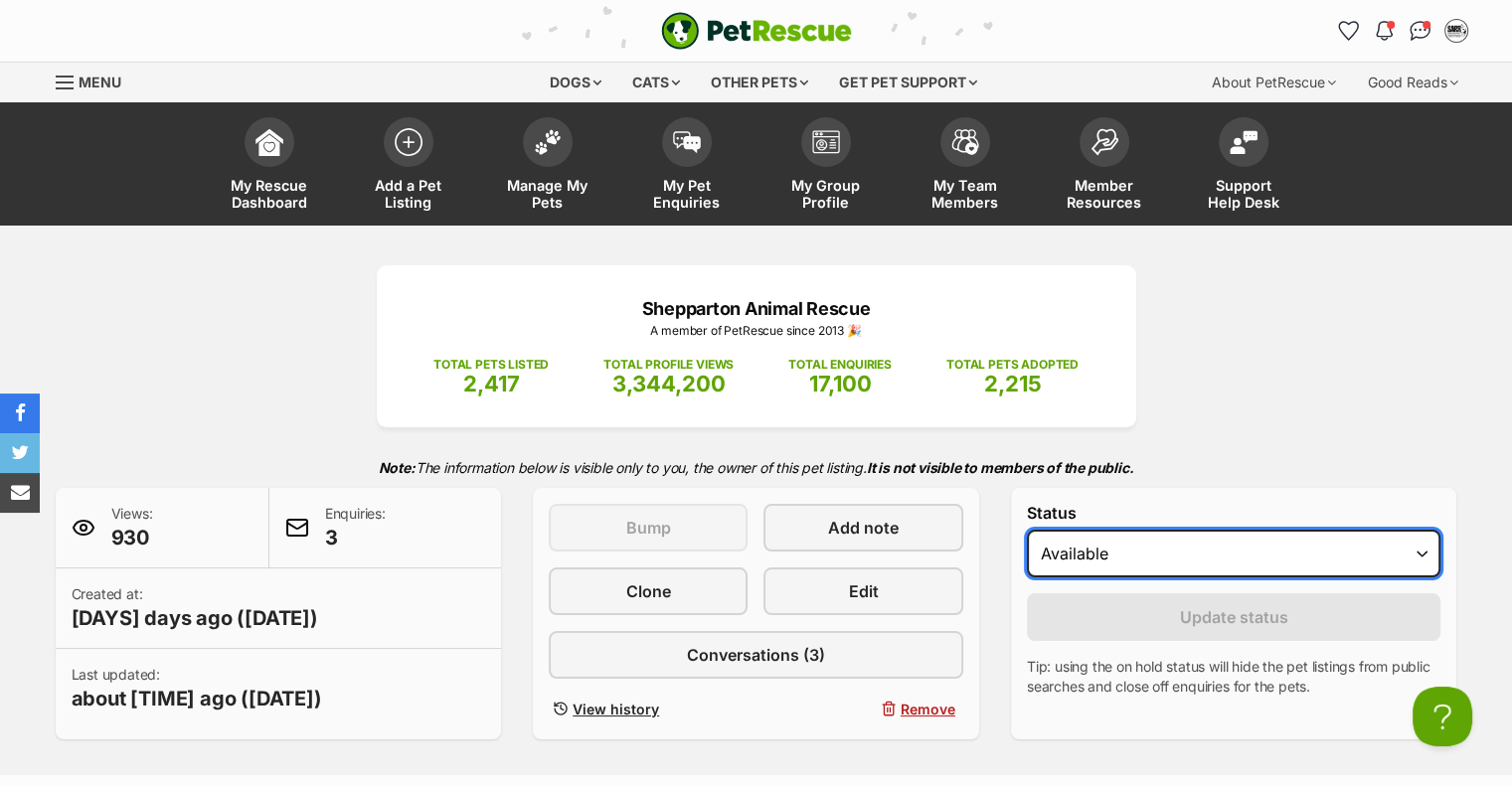scroll, scrollTop: 0, scrollLeft: 0, axis: both 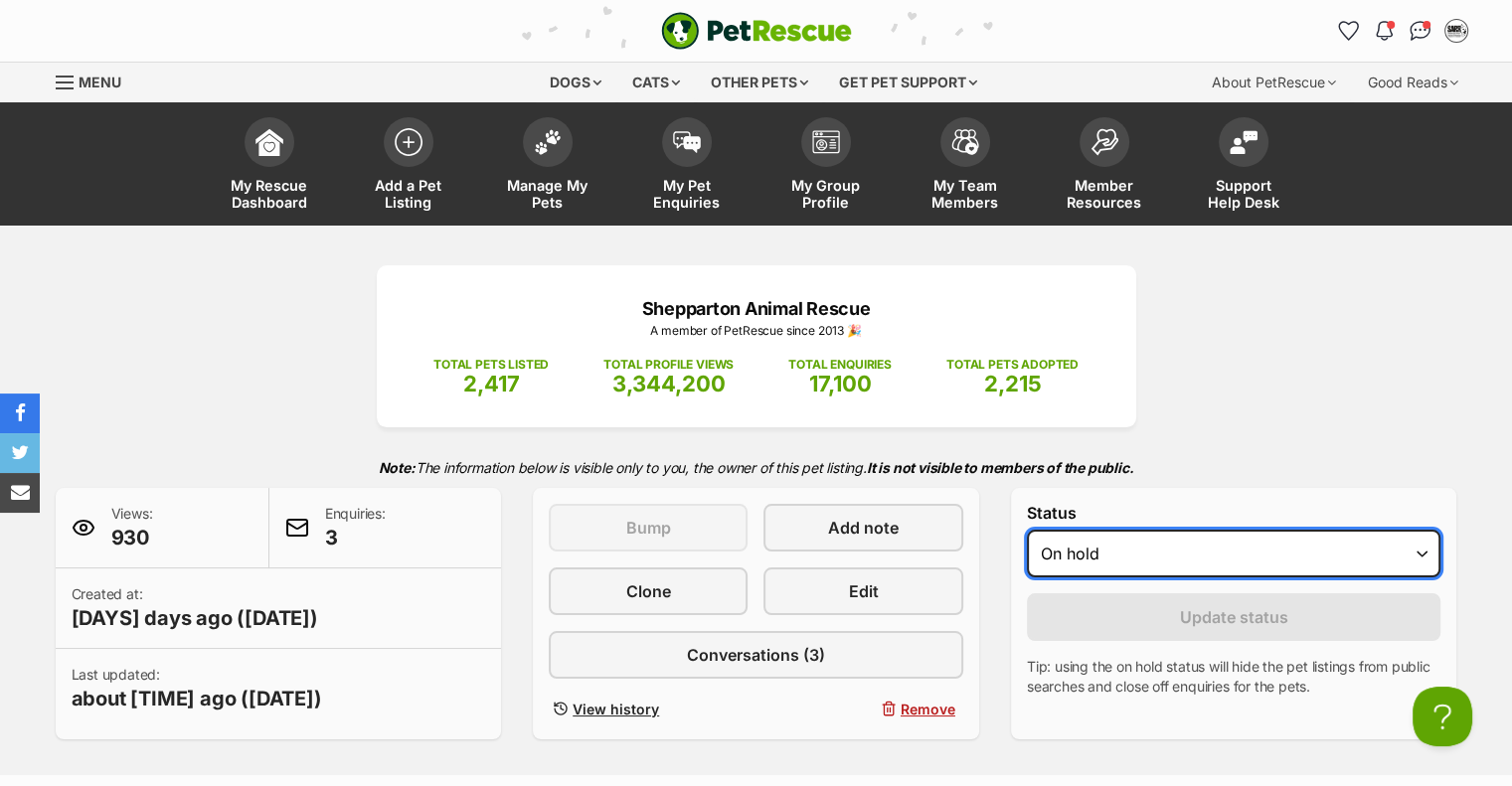 click on "Draft - not available as listing has enquires
Available
On hold
Adopted" at bounding box center (1234, 553) 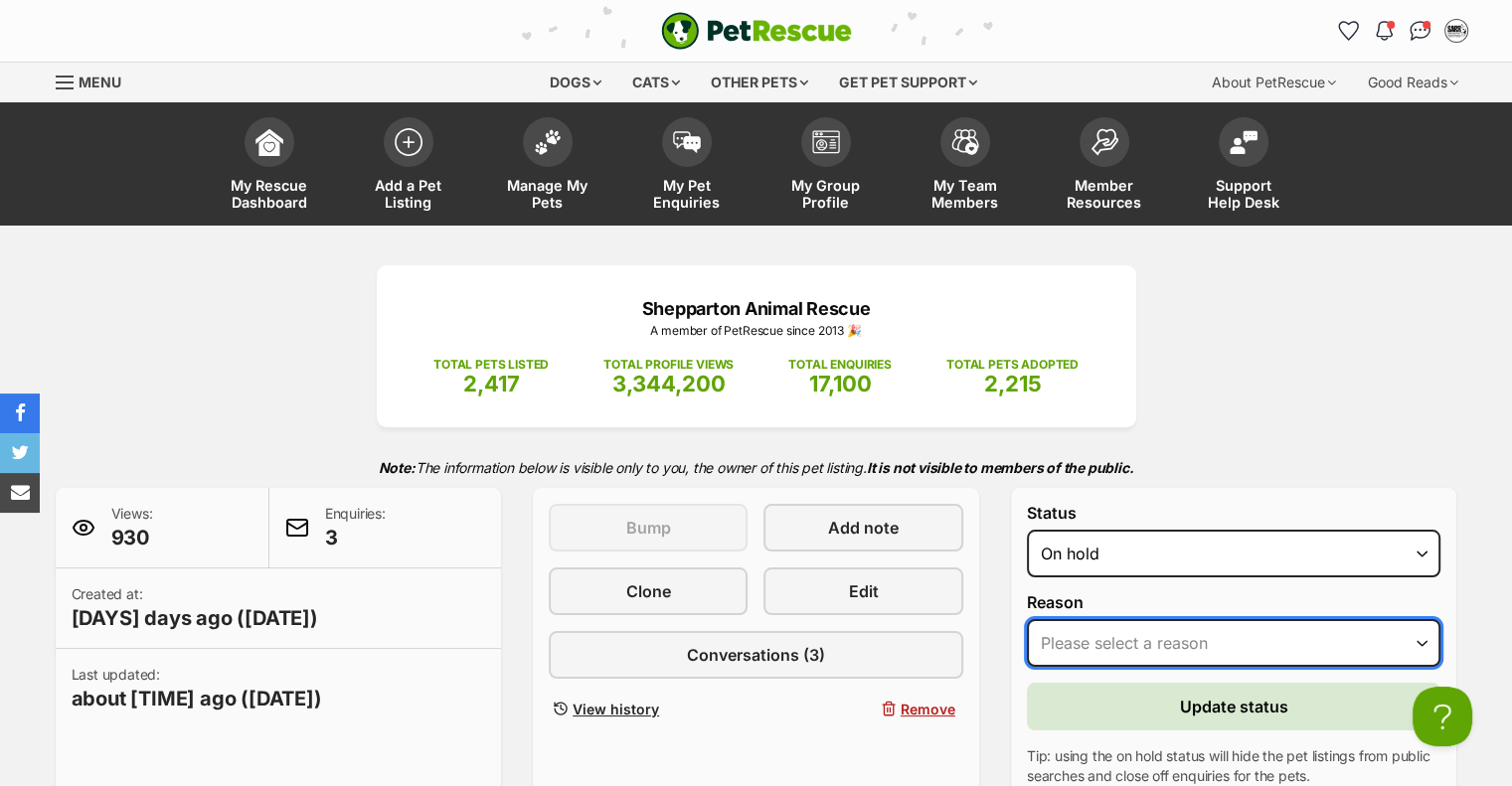 click on "Please select a reason
Medical reasons
Reviewing applications
Adoption pending
Other" at bounding box center [1234, 643] 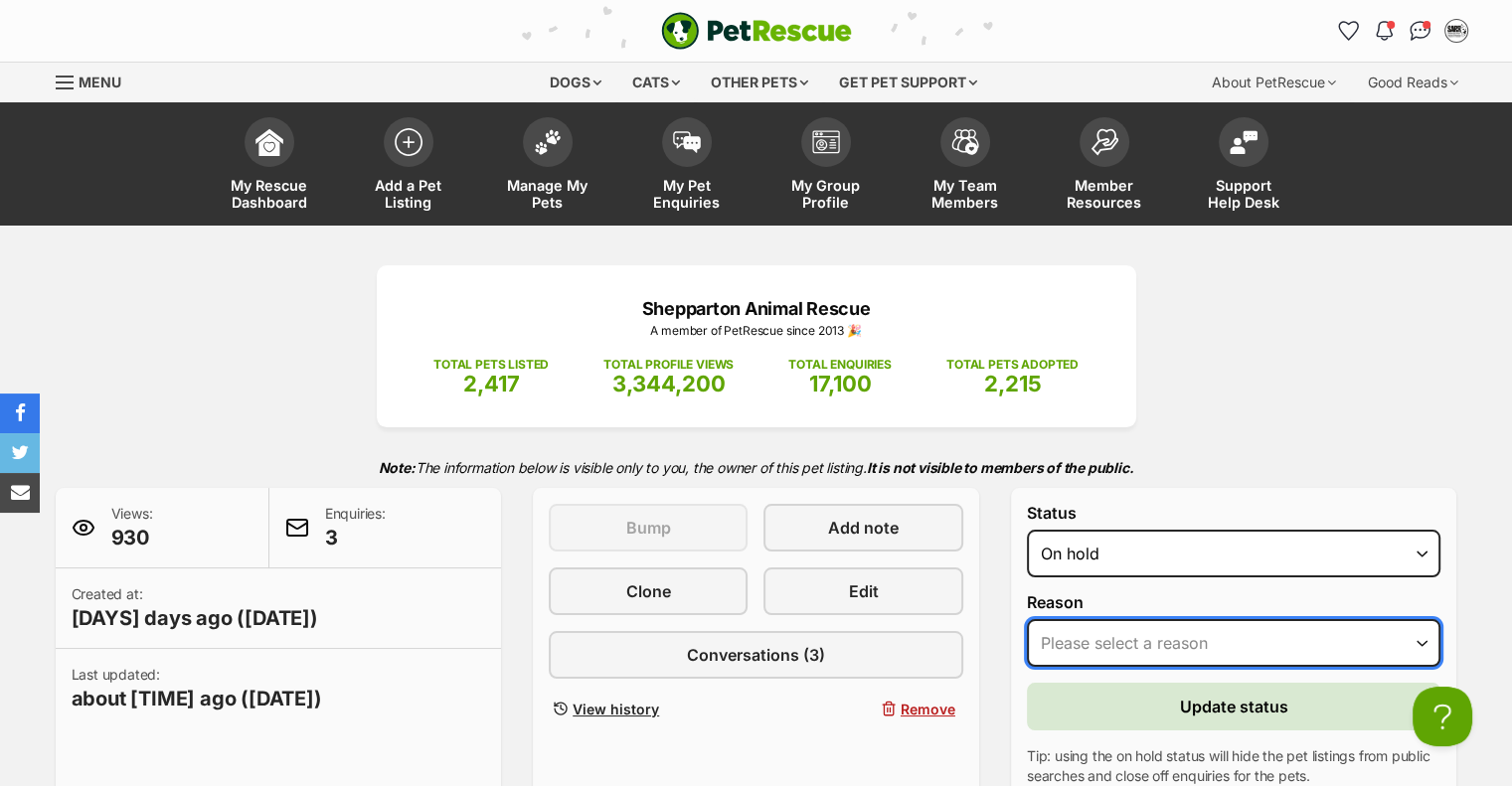 select on "adoption_pending" 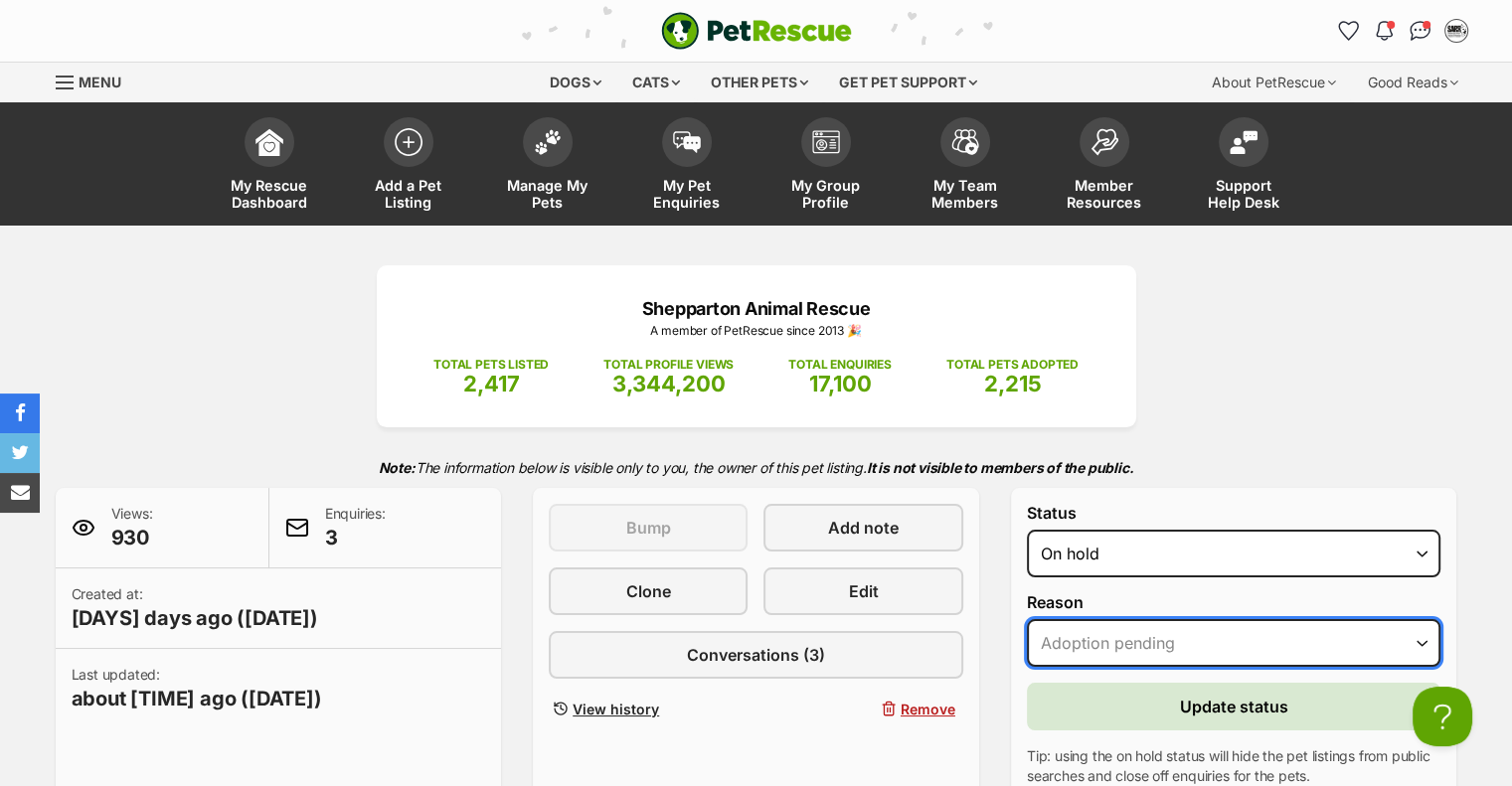 click on "Please select a reason
Medical reasons
Reviewing applications
Adoption pending
Other" at bounding box center (1234, 643) 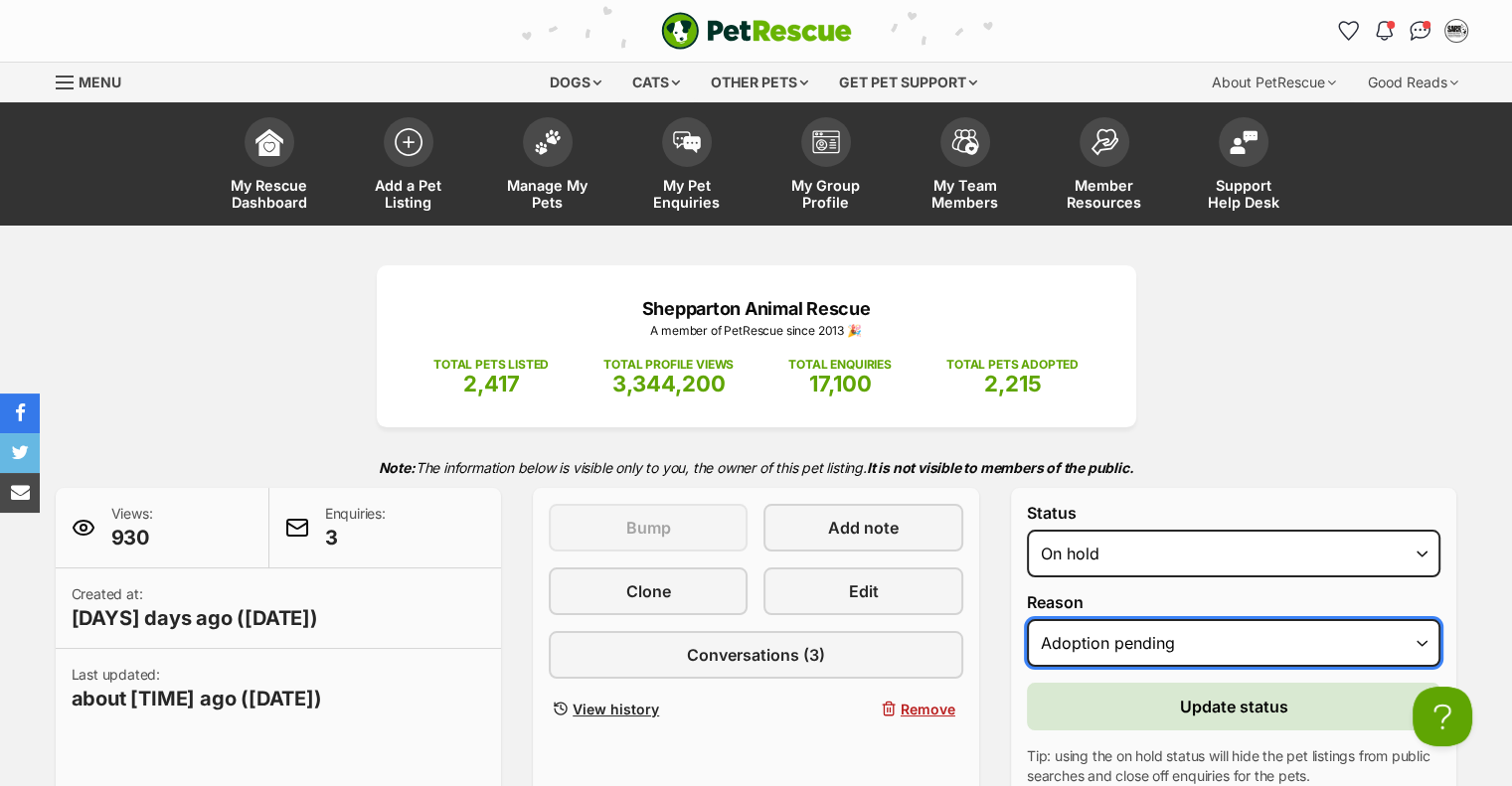 click on "Please select a reason
Medical reasons
Reviewing applications
Adoption pending
Other" at bounding box center (1234, 643) 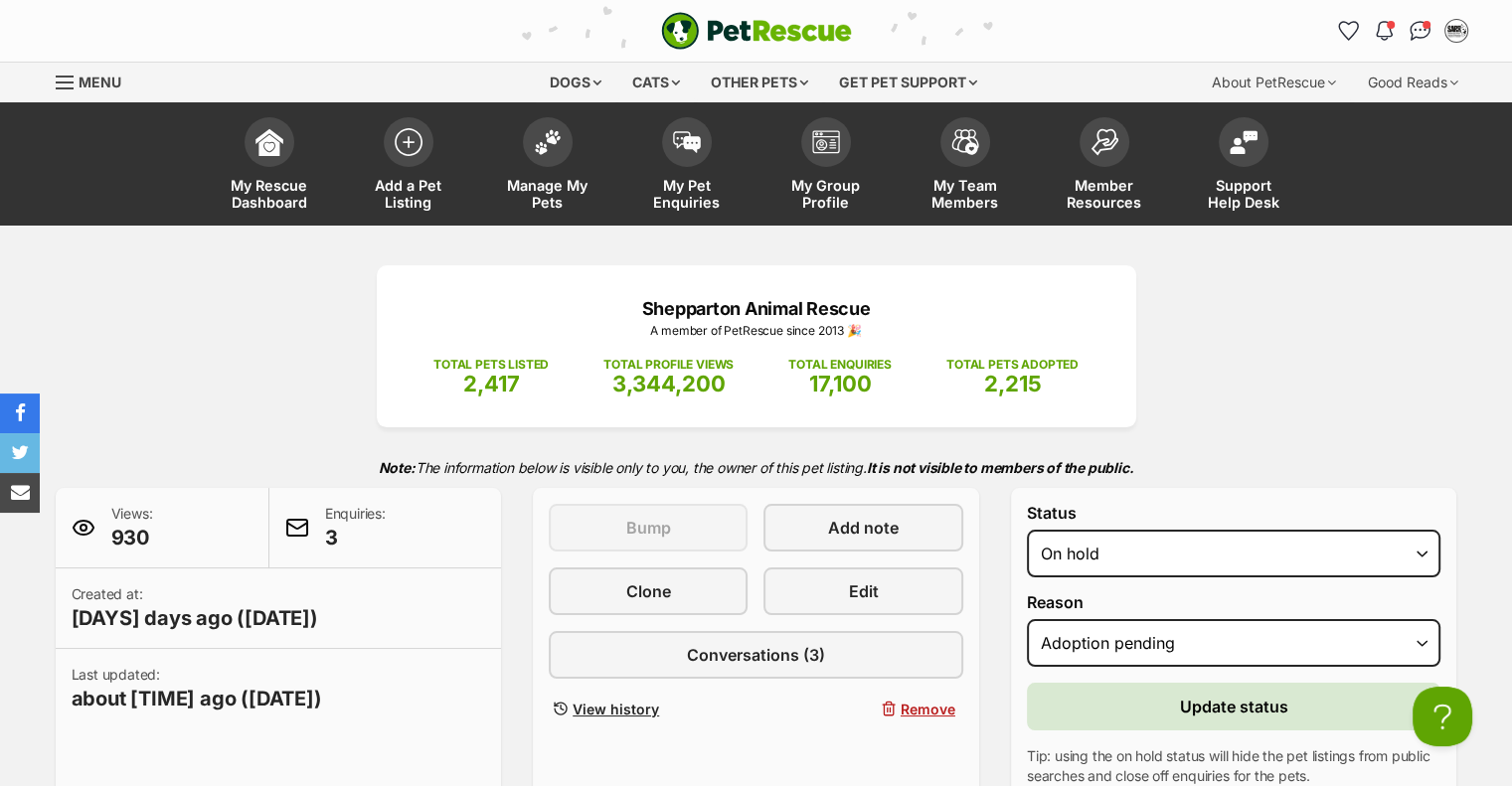click on "Shepparton Animal Rescue
A member of PetRescue since 2013 🎉
TOTAL PETS LISTED
2,417
TOTAL PROFILE VIEWS
3,344,200
TOTAL ENQUIRIES
17,100
TOTAL PETS ADOPTED
2,215
Note:  The information below is visible only to you, the owner of this pet listing.  It is not visible to members of the public.
Views:
930
Enquiries:
3
Created at:
8 days ago (28 Jul 2025)
Last updated:
about 14 hours ago (04 Aug 2025)
This listing can be bumped in 6 days
Bump
Add note
Clone
Edit
Conversations (3)
View history
Remove
Status
Draft - not available as listing has enquires
Available
On hold
Adopted
Reason
Please select a reason
Medical reasons
Reviewing applications
Adoption pending
Other
Update status" at bounding box center [756, 571] 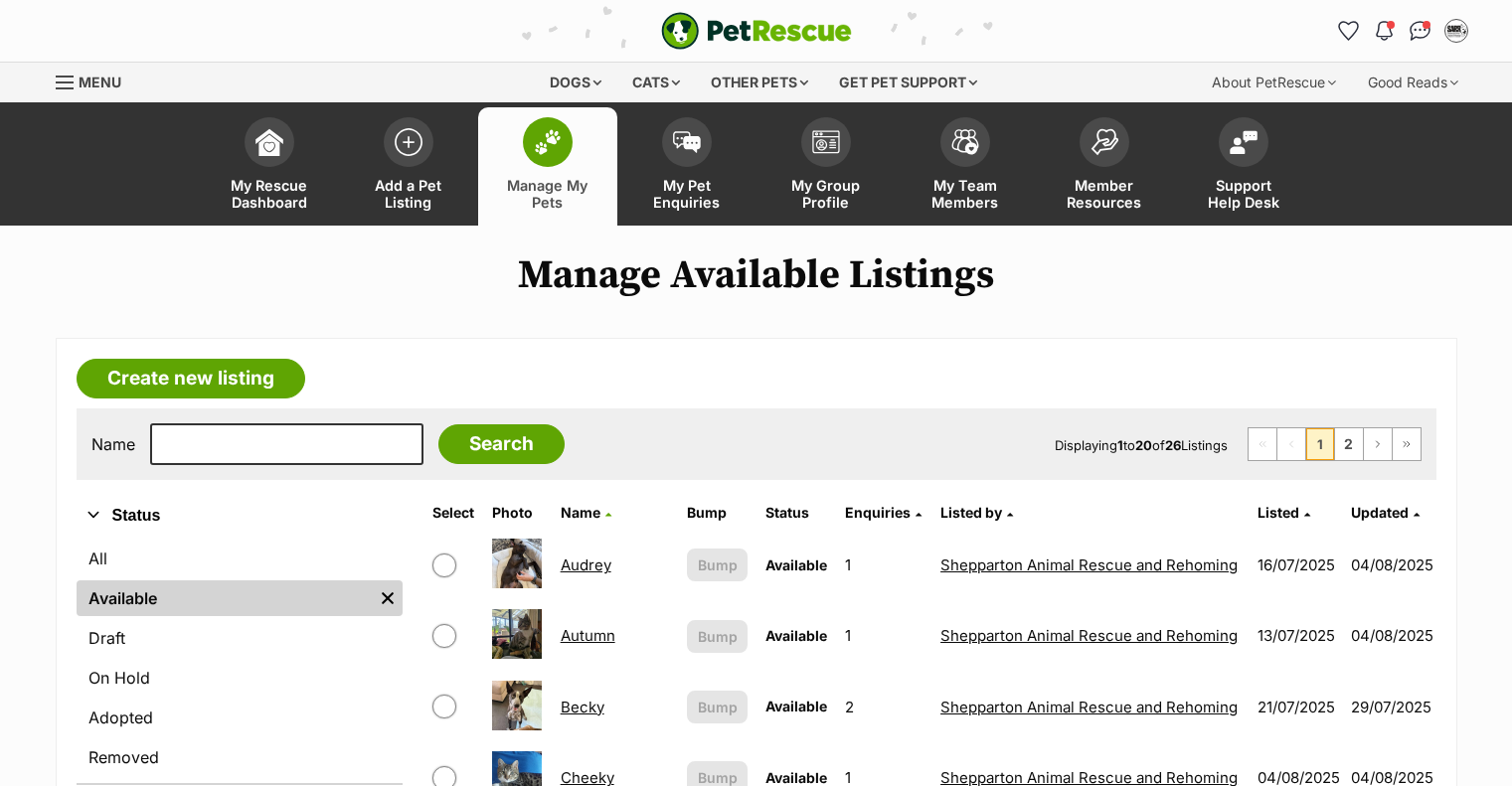 scroll, scrollTop: 894, scrollLeft: 0, axis: vertical 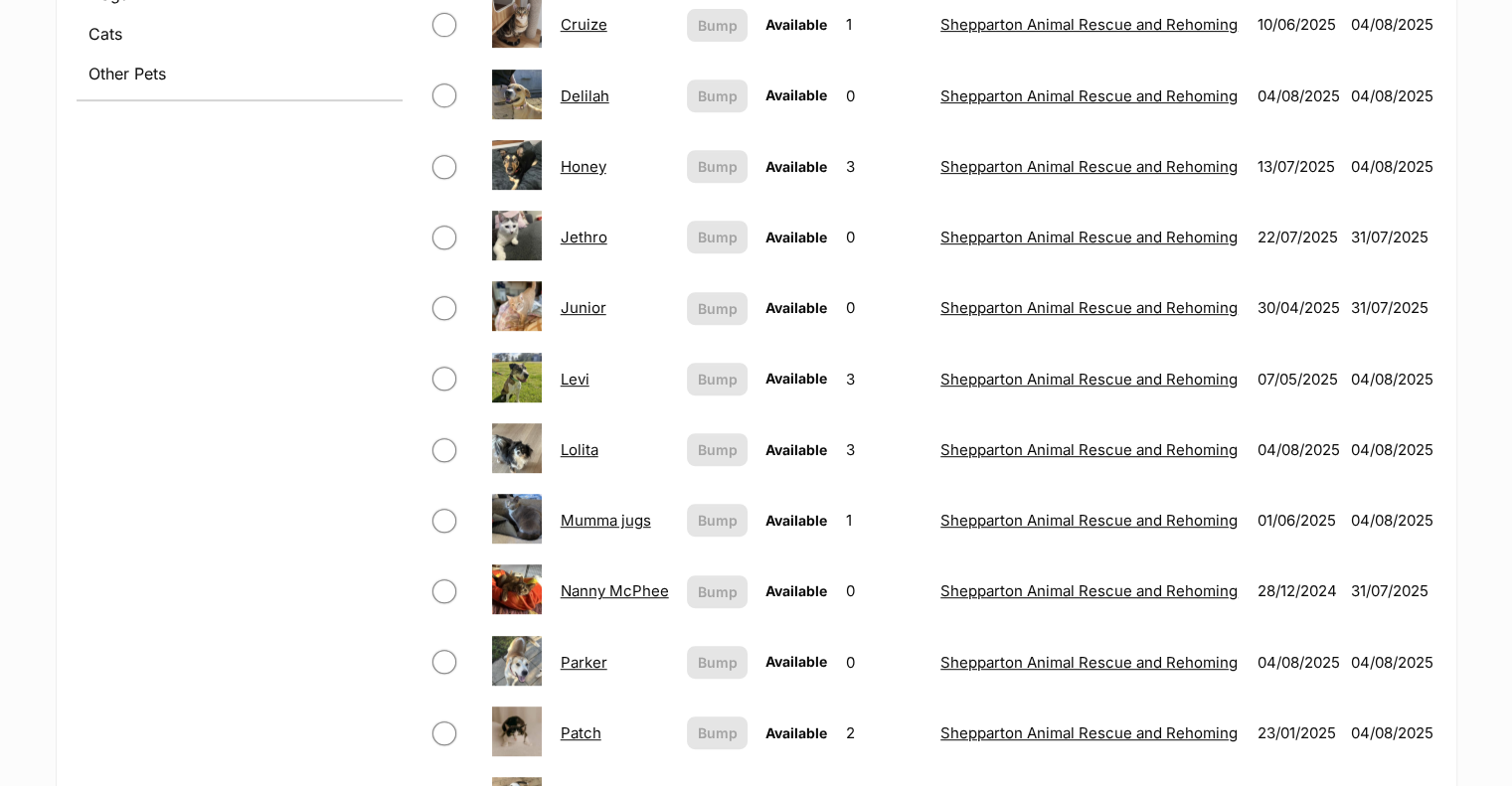 click on "Lolita" at bounding box center (580, 449) 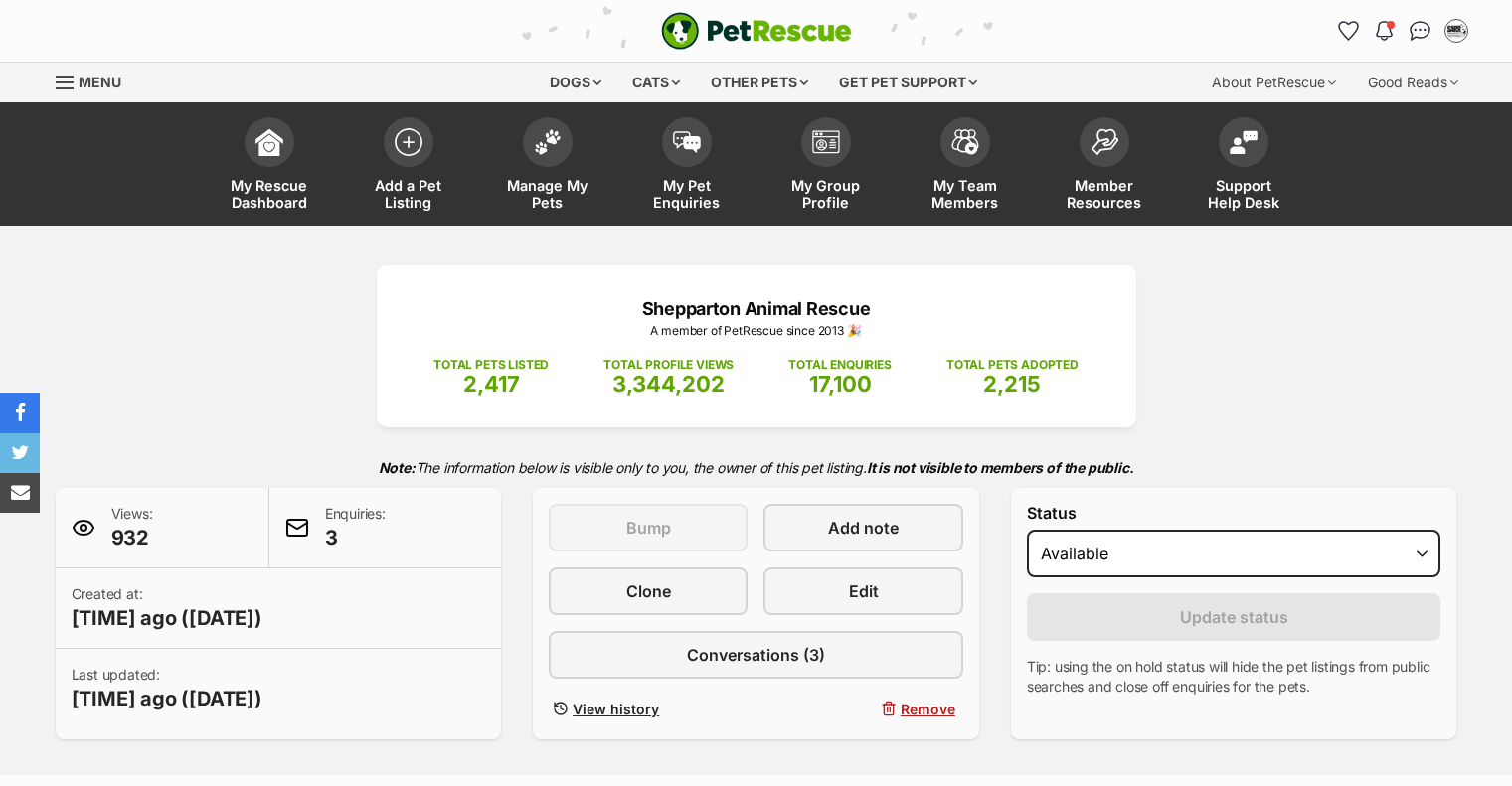 scroll, scrollTop: 0, scrollLeft: 0, axis: both 